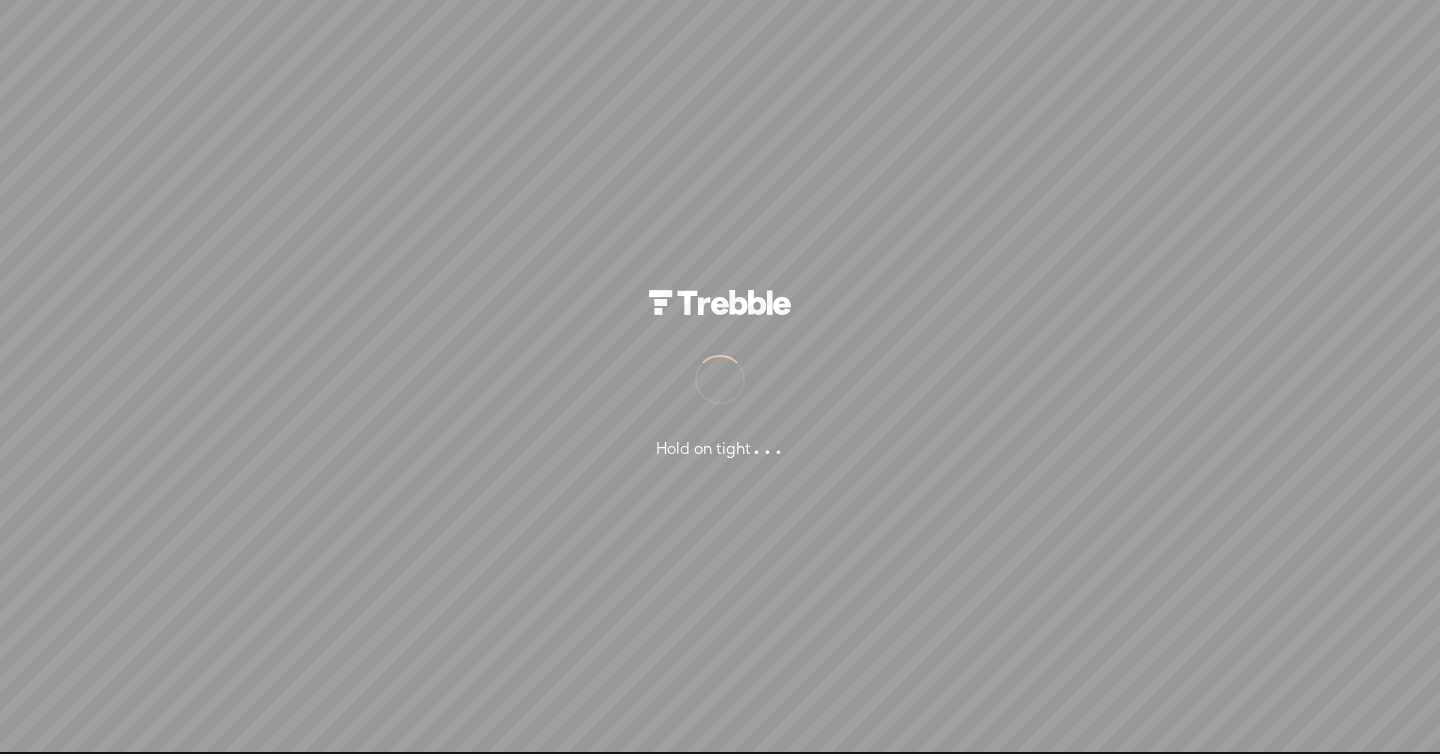 scroll, scrollTop: 0, scrollLeft: 0, axis: both 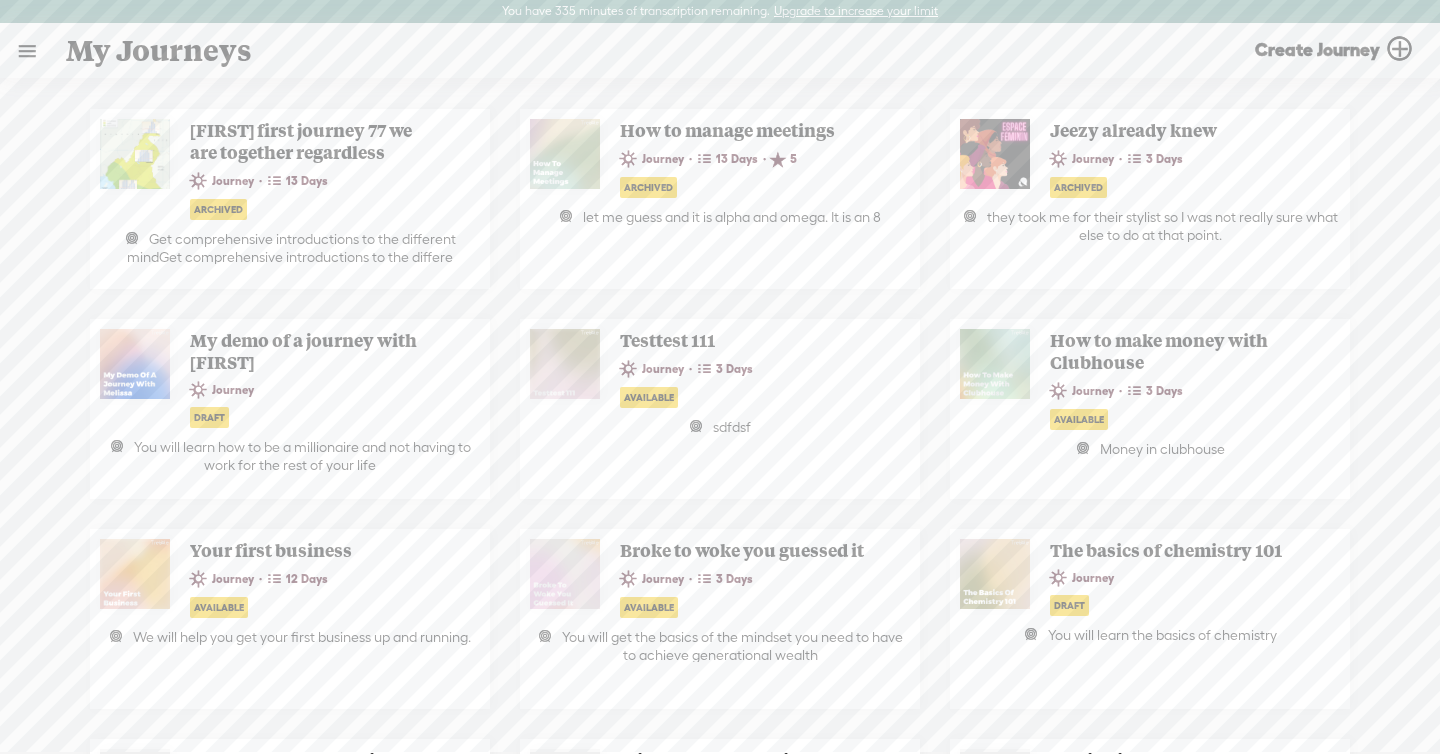 click at bounding box center (27, 51) 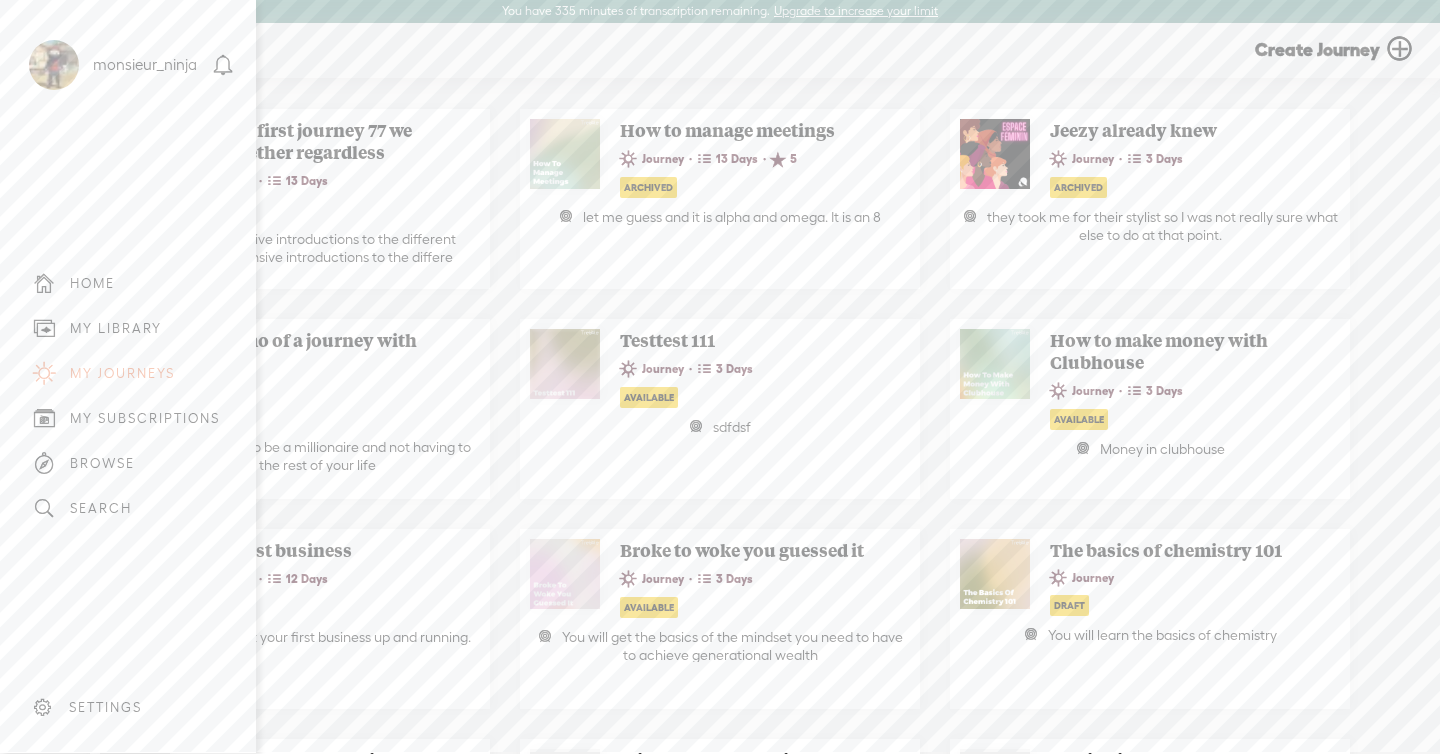 click on "MY LIBRARY" at bounding box center (128, 328) 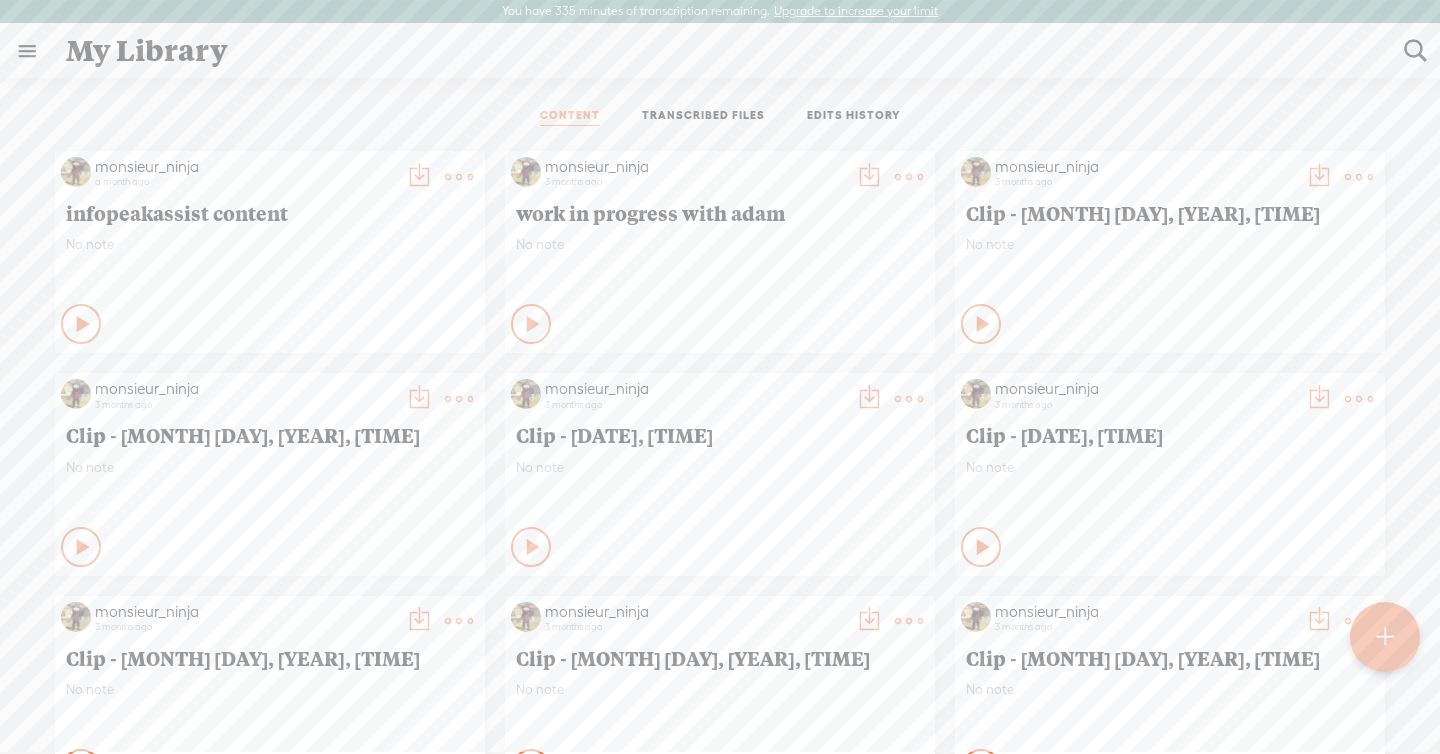 click on "TRANSCRIBED FILES" at bounding box center (703, 117) 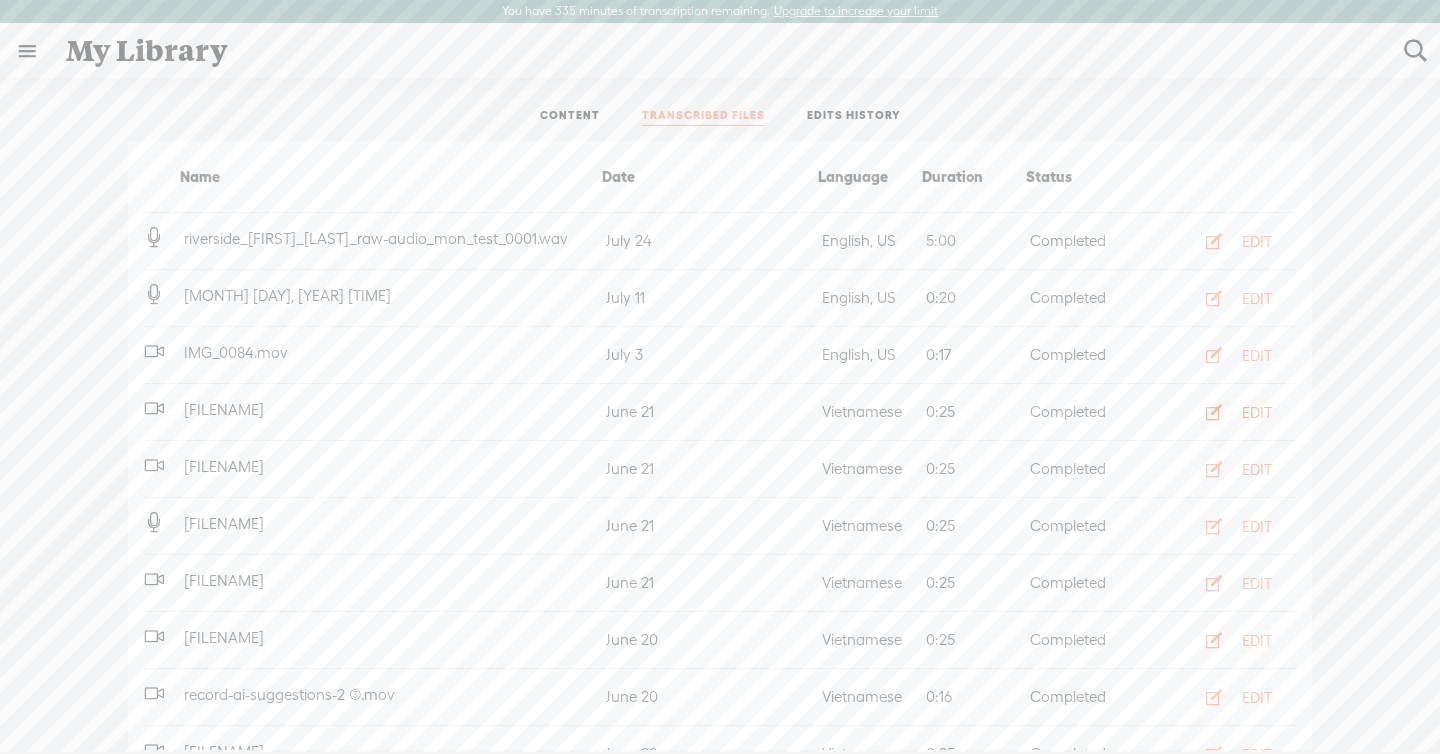 click on "EDIT" at bounding box center [1233, 412] 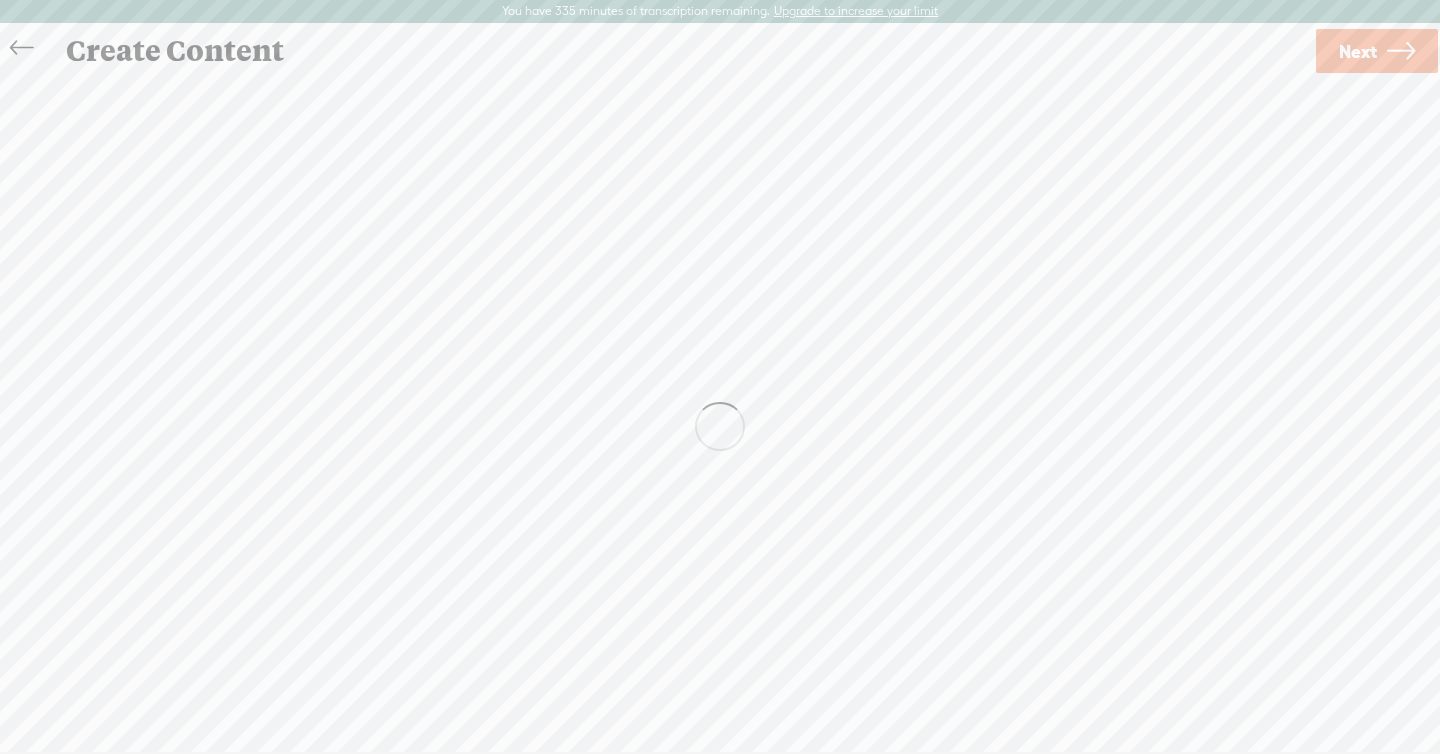 scroll, scrollTop: 1, scrollLeft: 0, axis: vertical 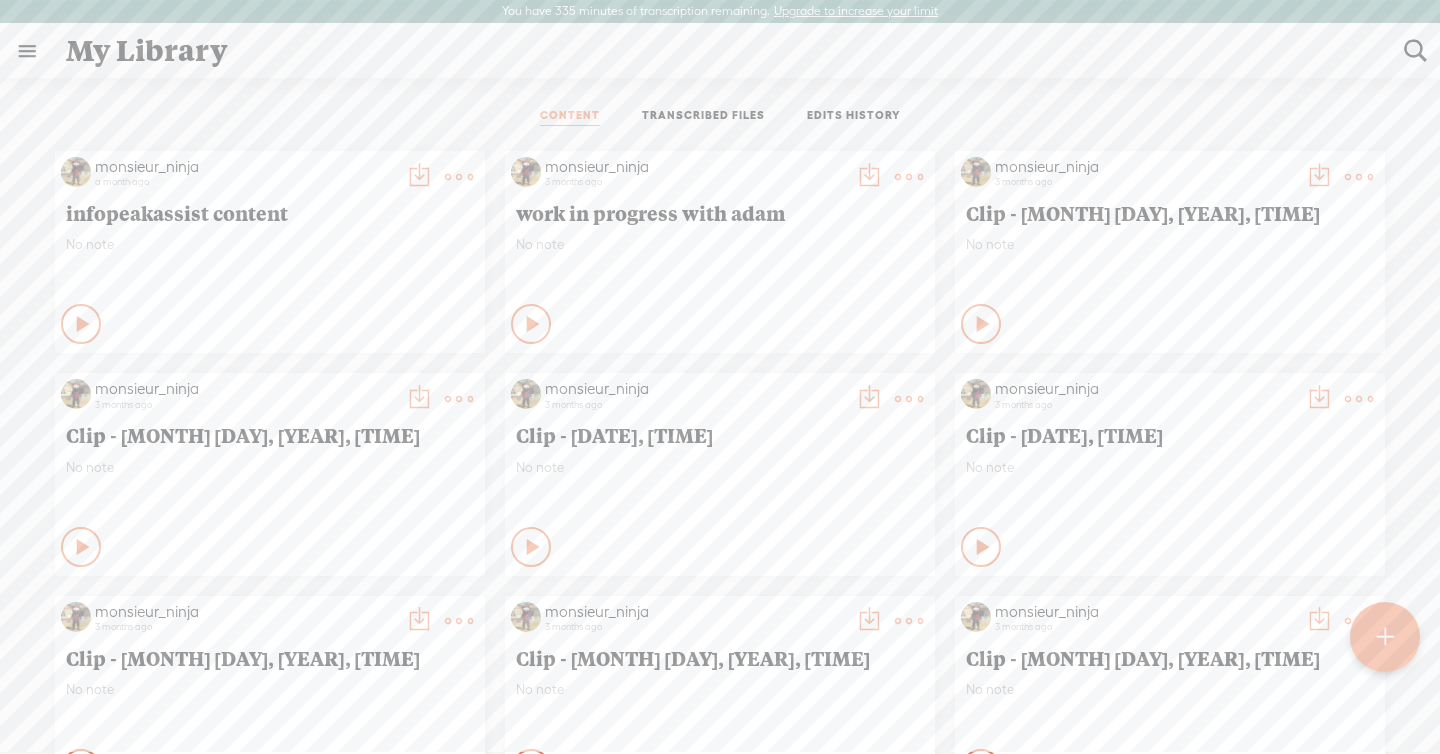 click on "TRANSCRIBED FILES" at bounding box center [703, 117] 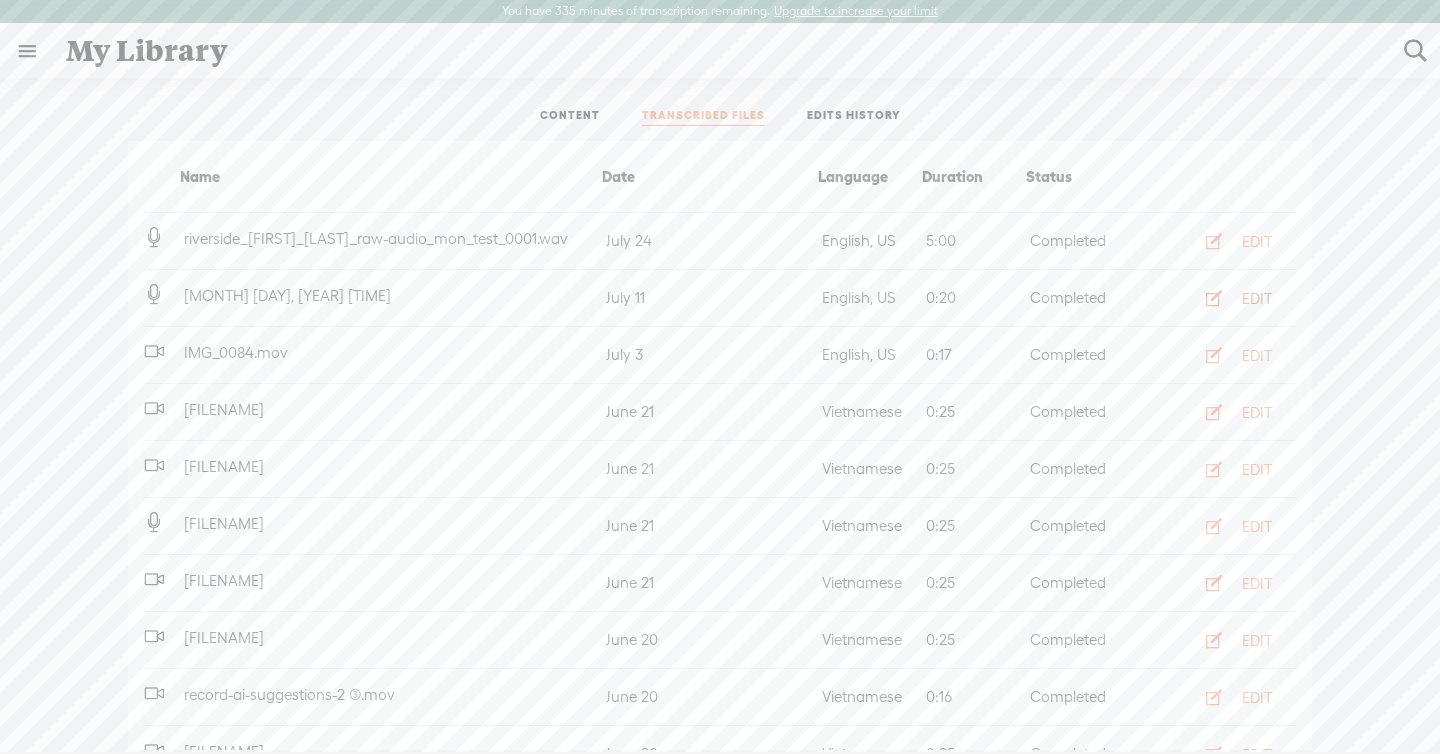 click on "EDIT" at bounding box center [1257, 299] 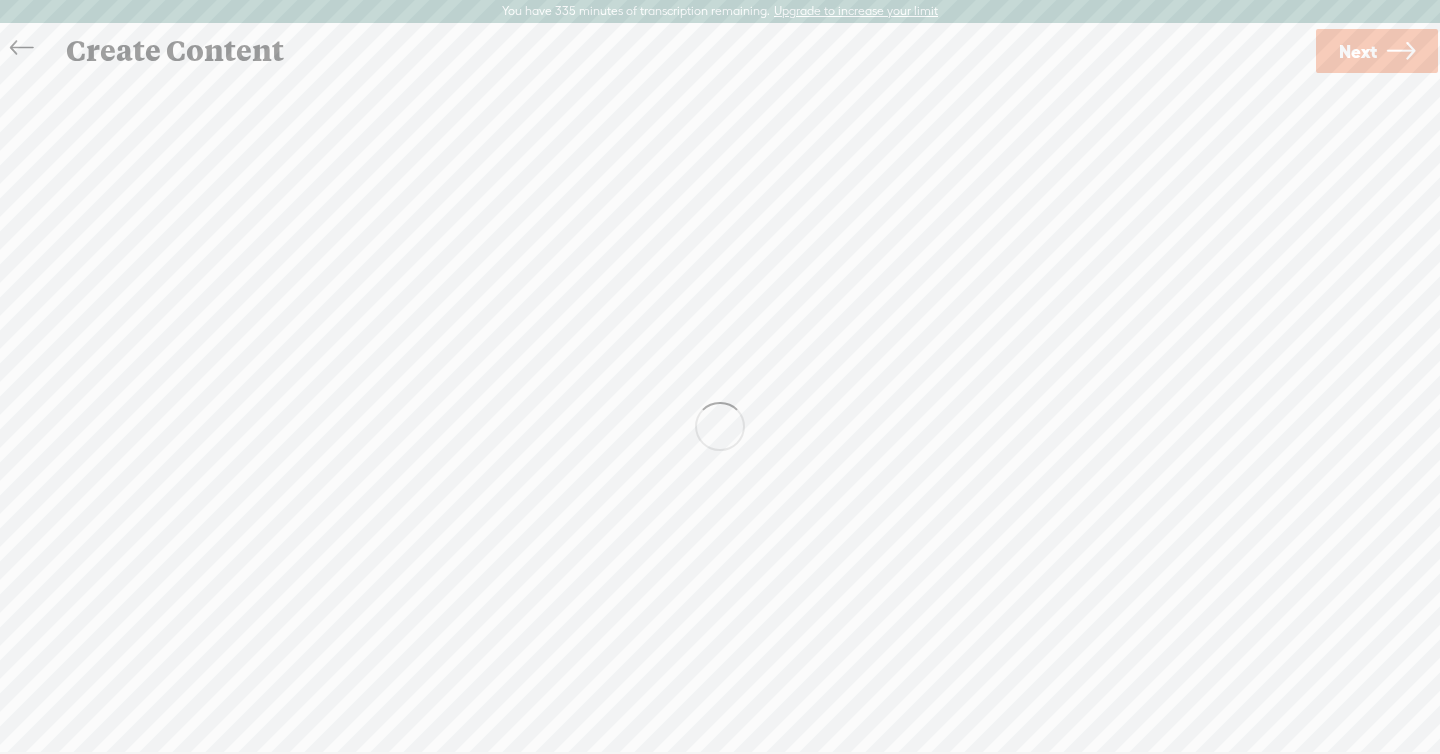 scroll, scrollTop: 1, scrollLeft: 0, axis: vertical 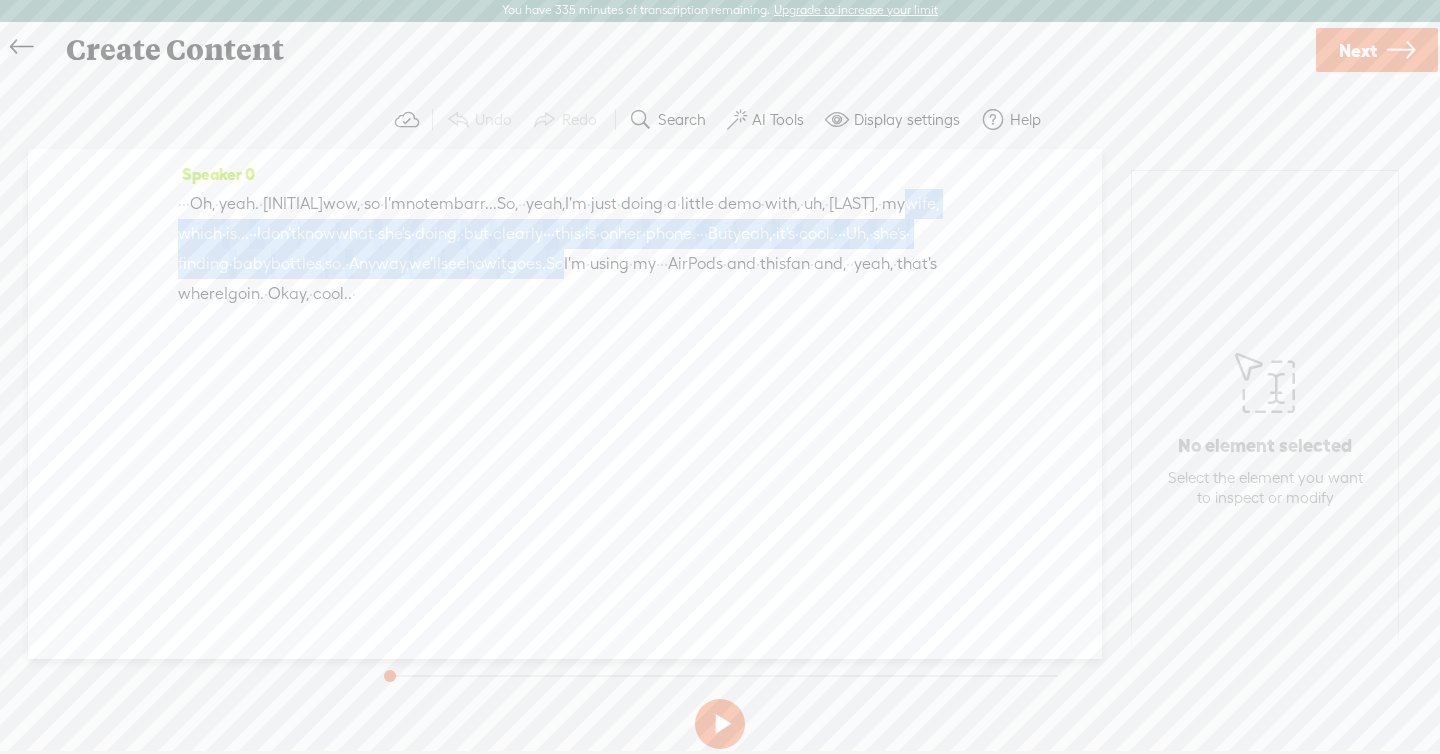 drag, startPoint x: 354, startPoint y: 232, endPoint x: 438, endPoint y: 310, distance: 114.62984 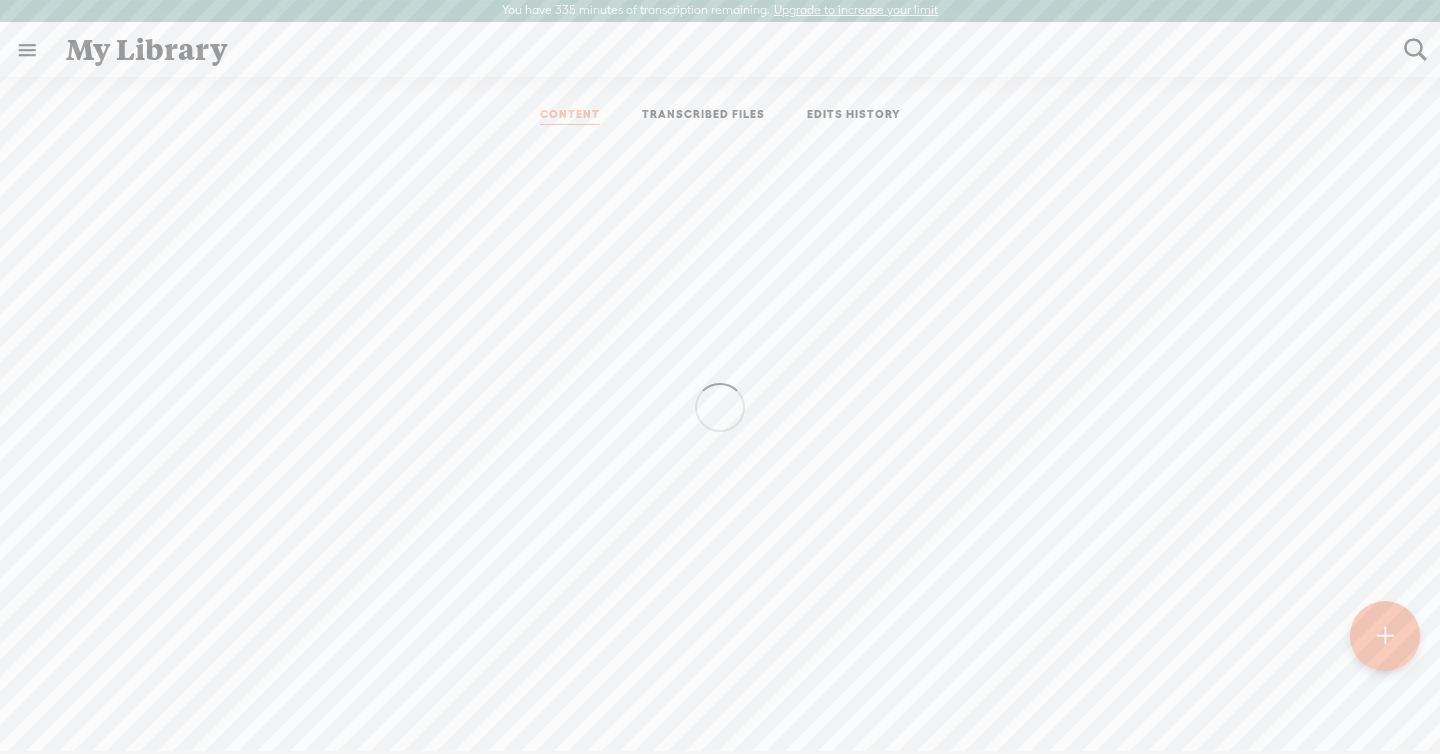 scroll, scrollTop: 0, scrollLeft: 0, axis: both 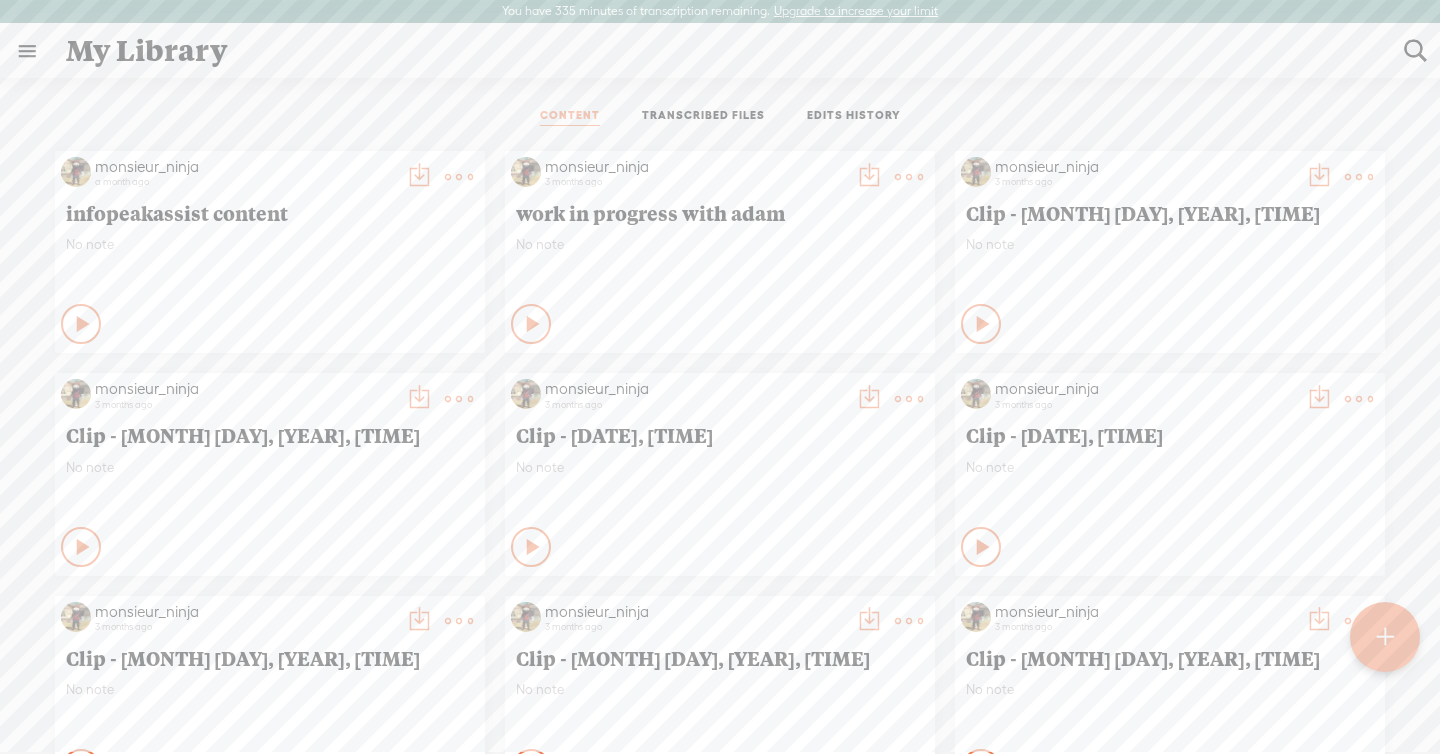 click on "TRANSCRIBED FILES" at bounding box center [703, 117] 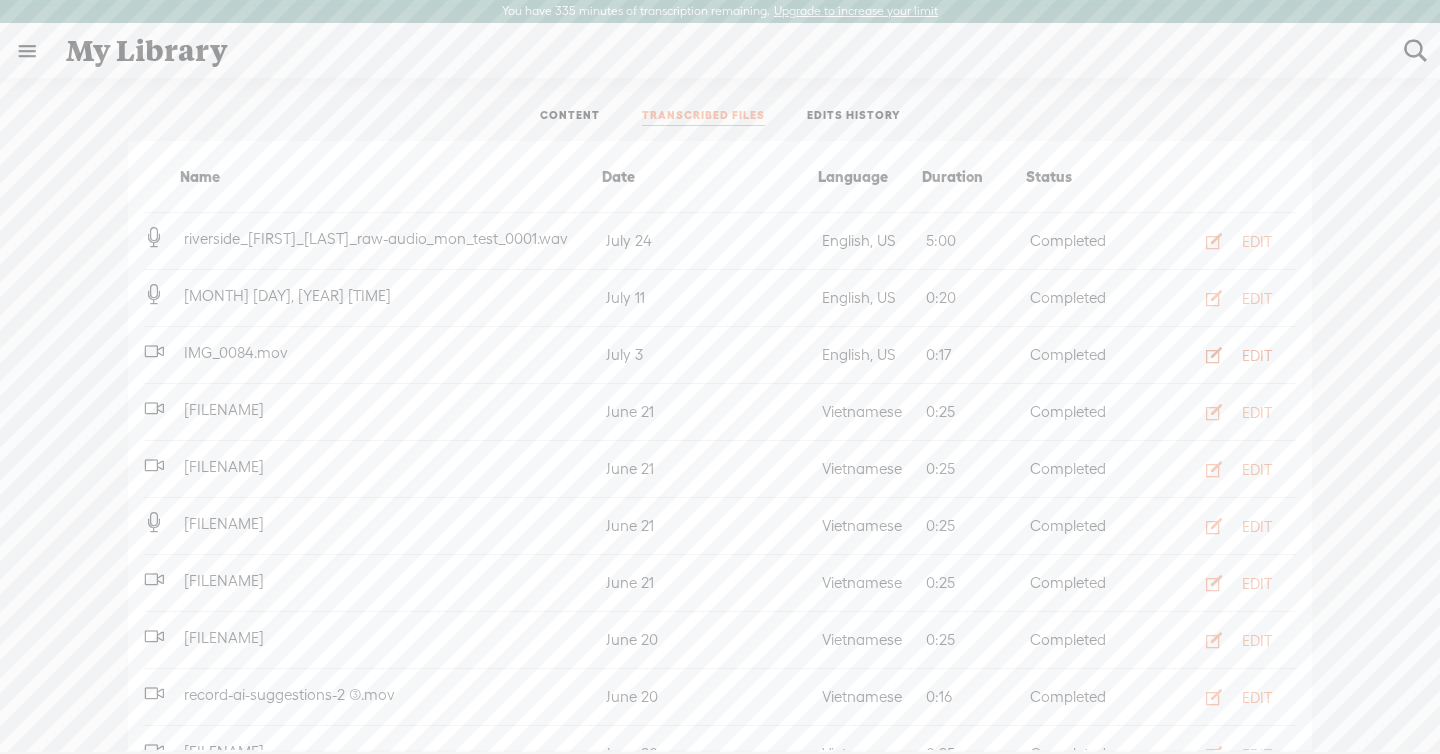 click on "EDIT" at bounding box center (1257, 356) 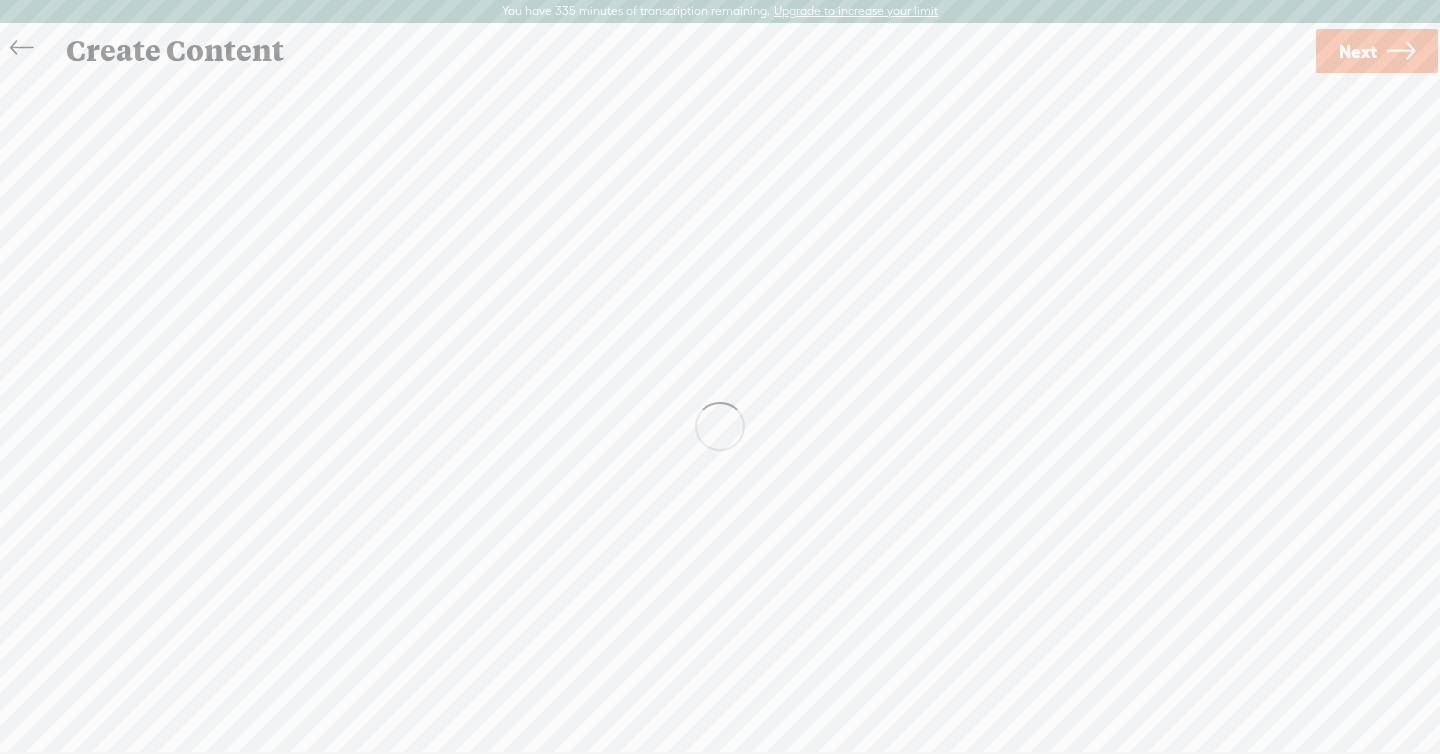 scroll, scrollTop: 1, scrollLeft: 0, axis: vertical 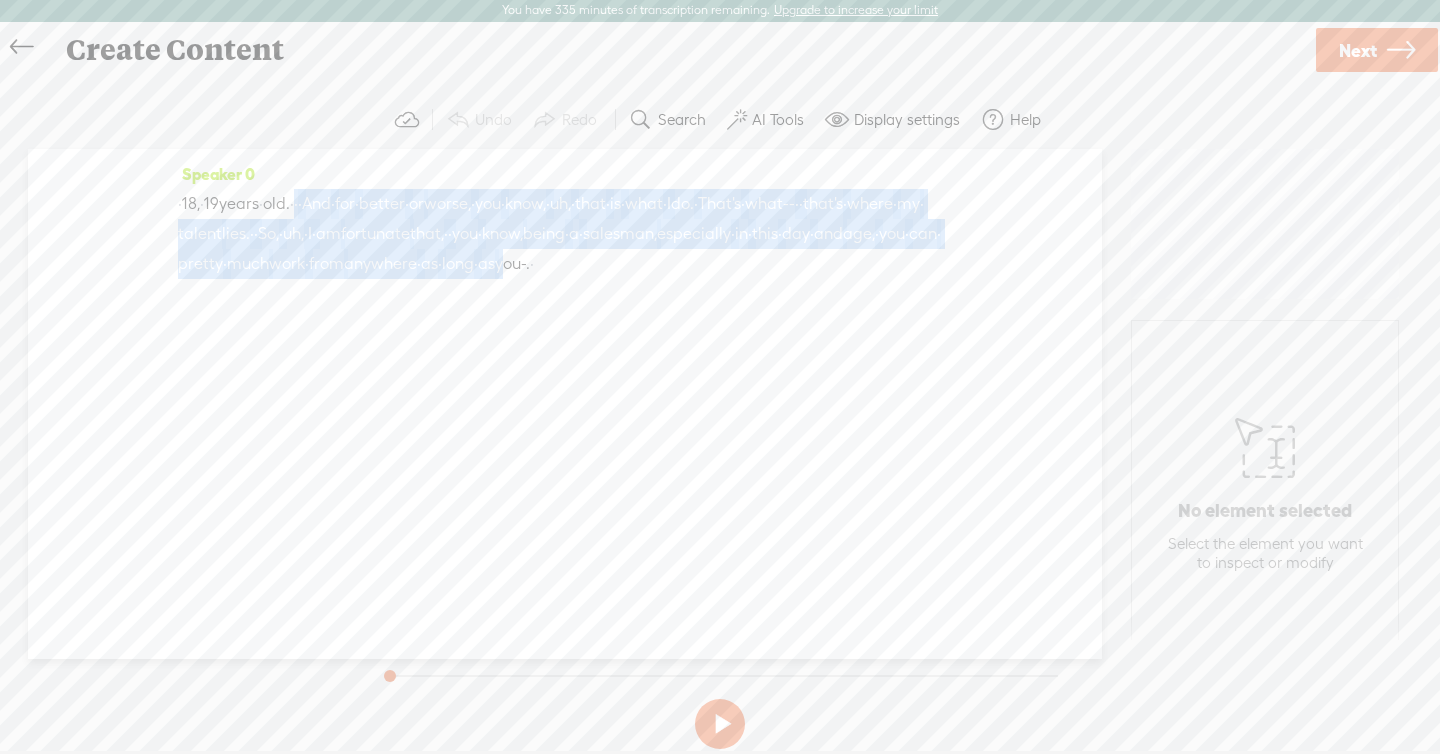 drag, startPoint x: 343, startPoint y: 207, endPoint x: 444, endPoint y: 315, distance: 147.86818 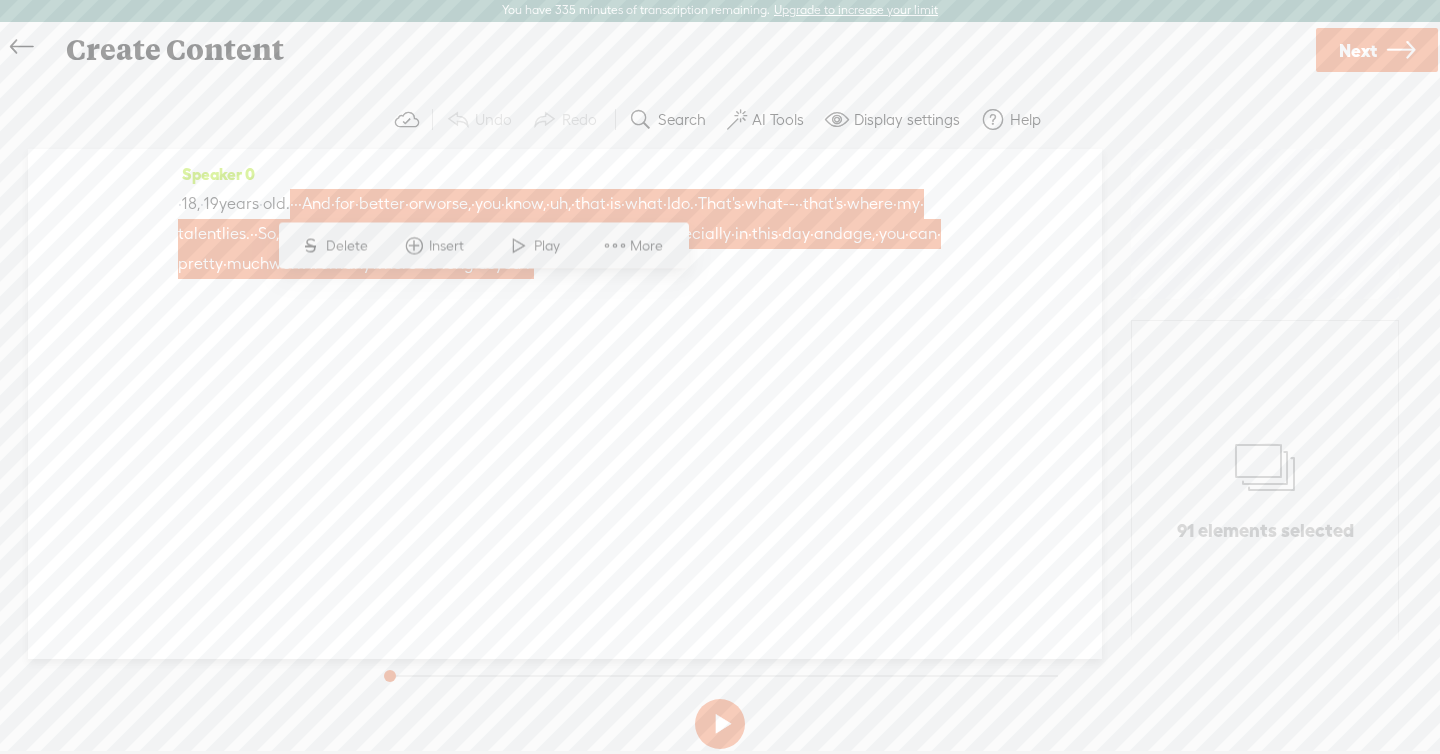 click at bounding box center (615, 246) 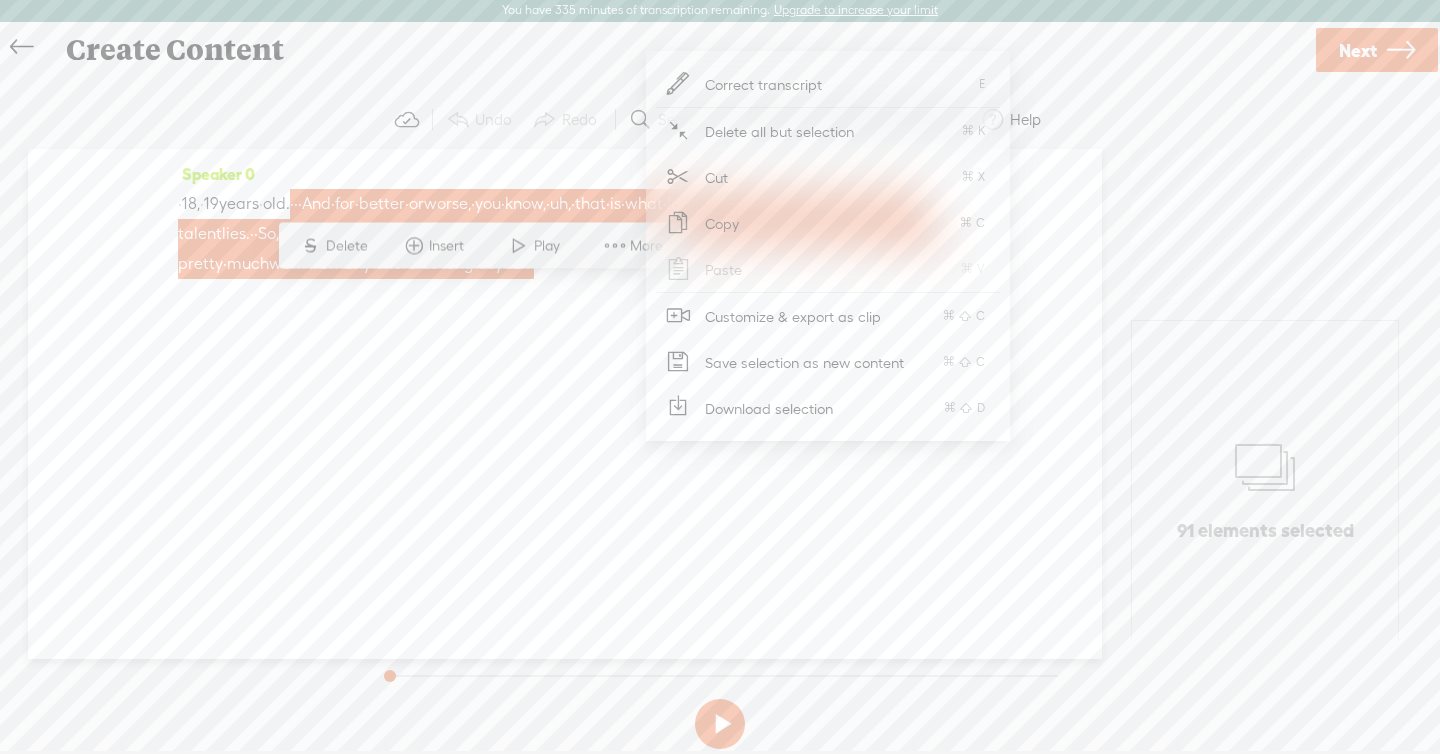 click at bounding box center (678, 316) 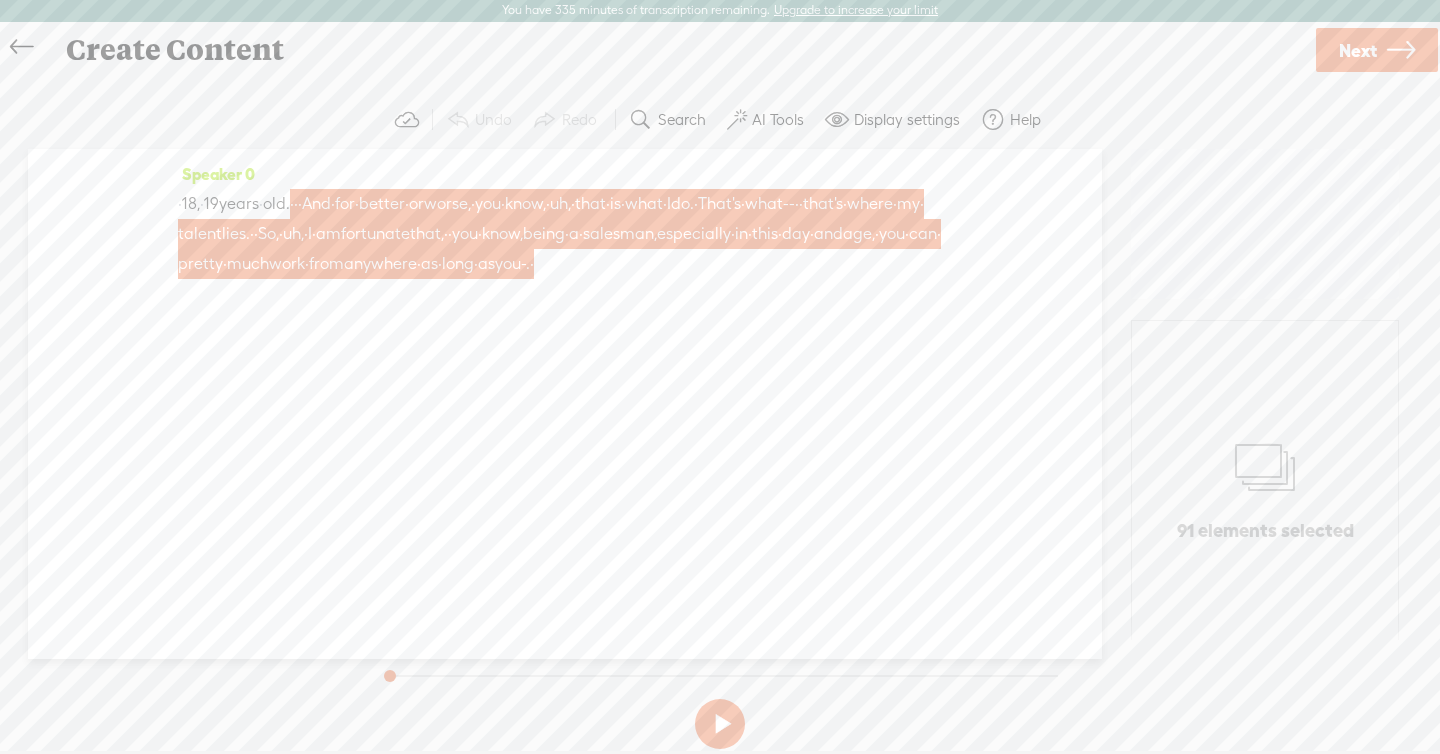 scroll, scrollTop: 0, scrollLeft: 0, axis: both 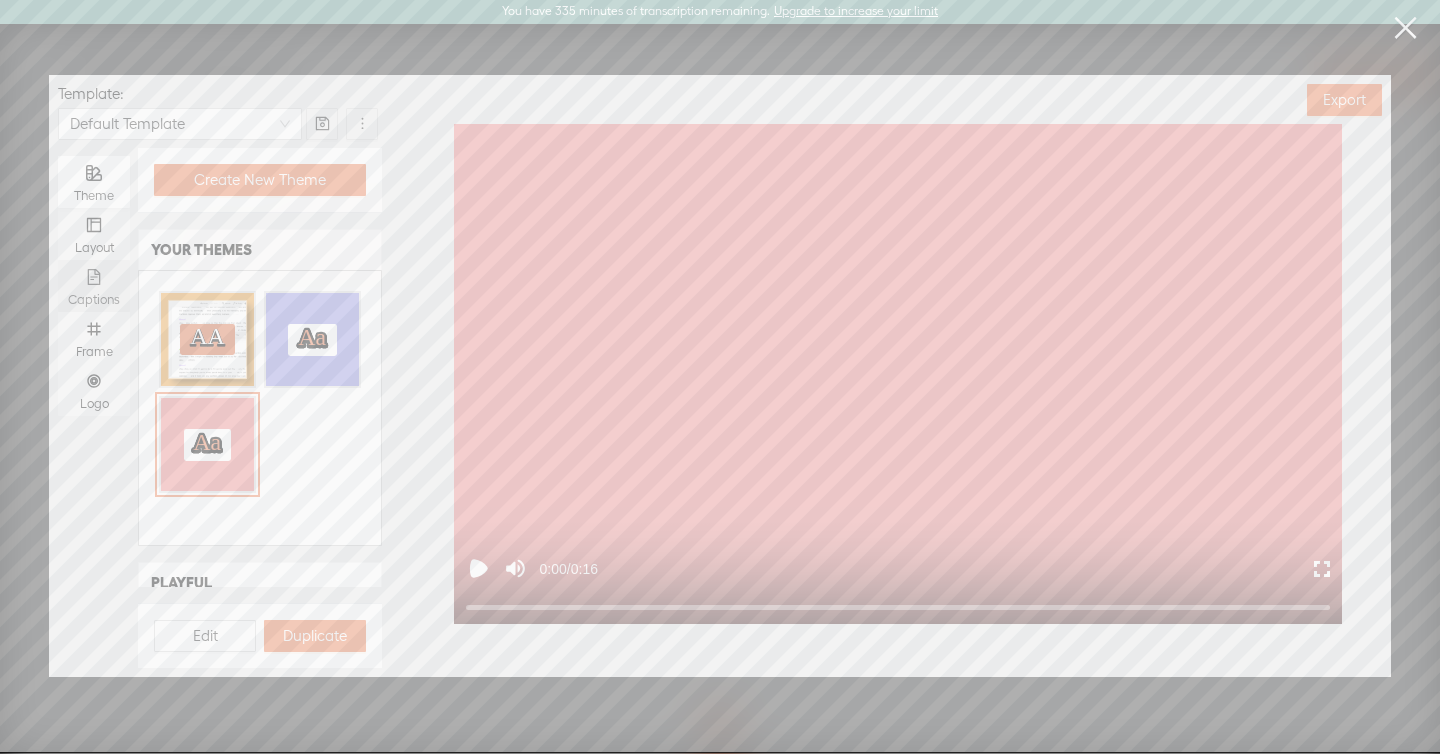 click 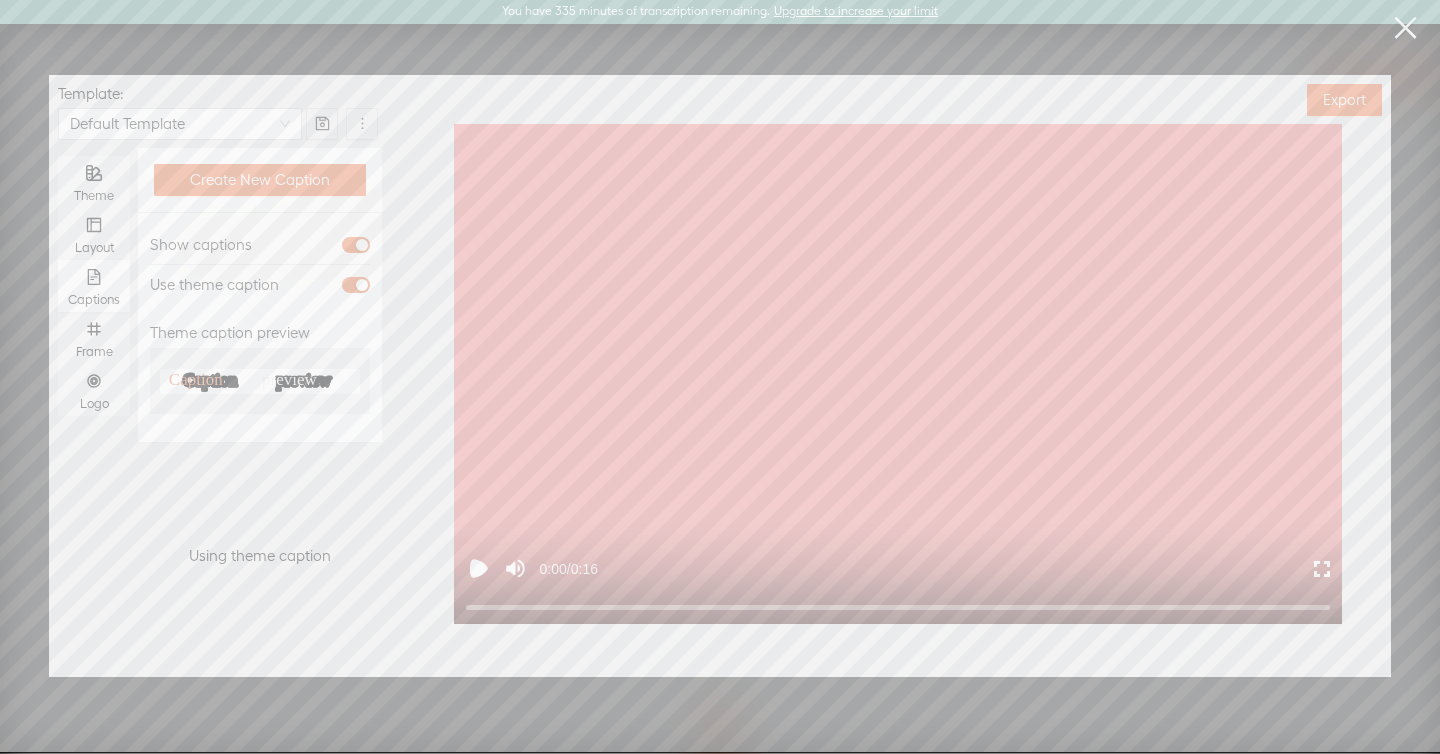 click on "preview" 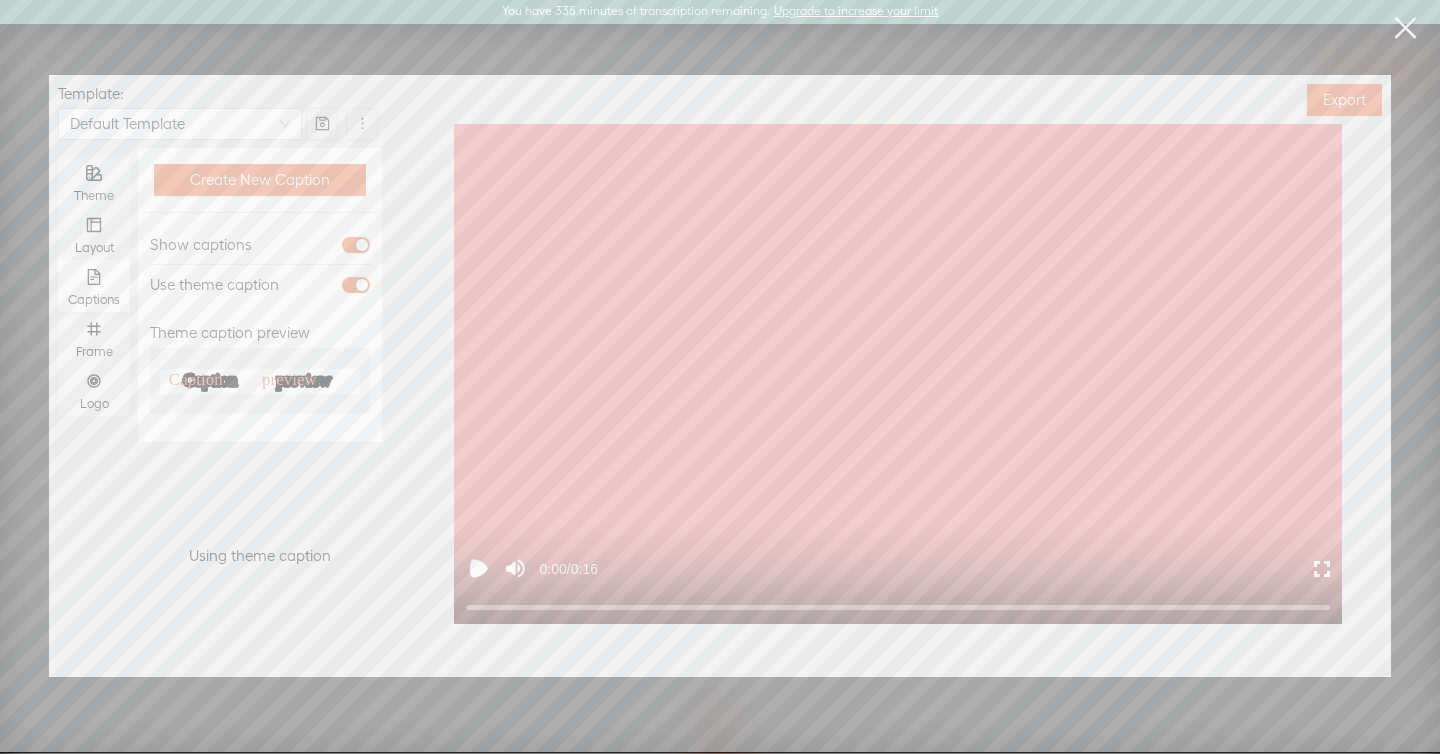 click on "Caption Caption Caption Caption preview preview preview preview Caption preview" at bounding box center (260, 381) 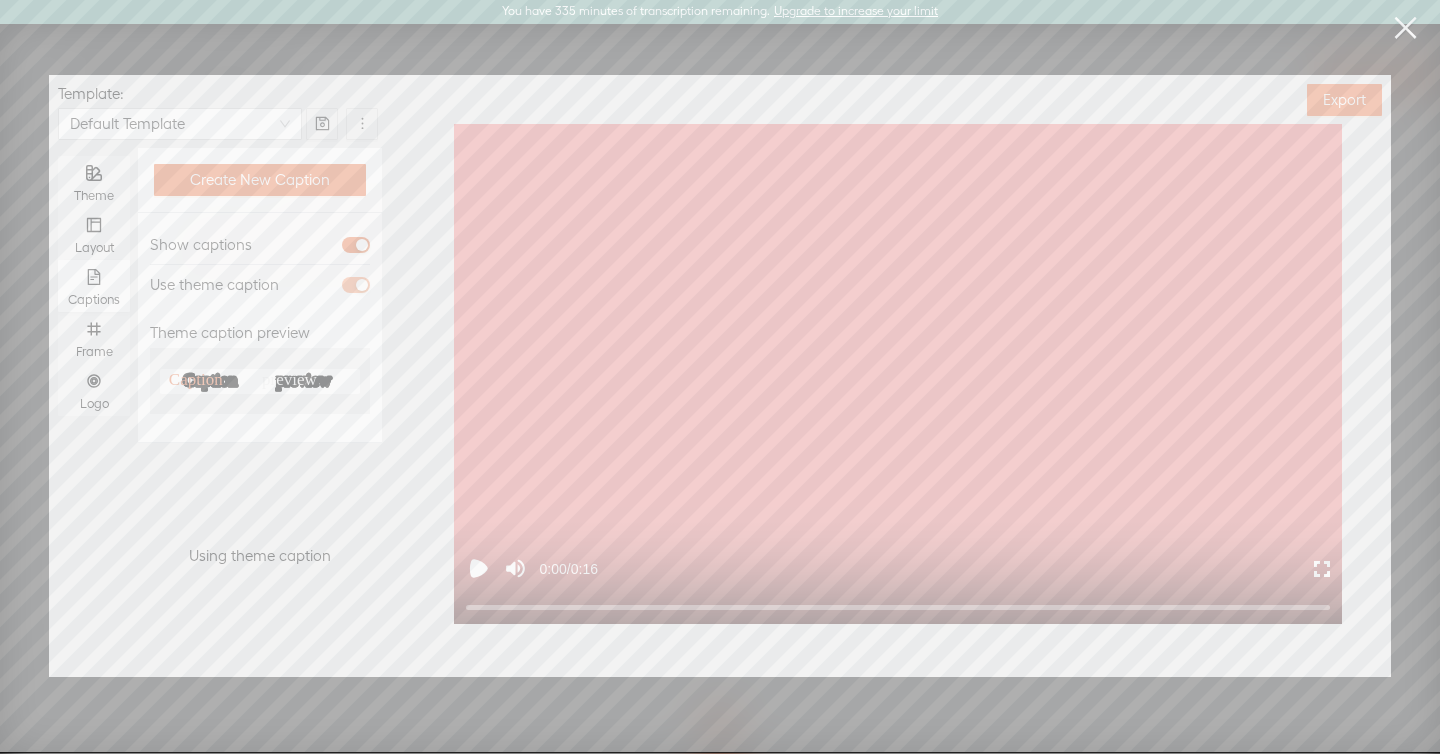 click at bounding box center [356, 285] 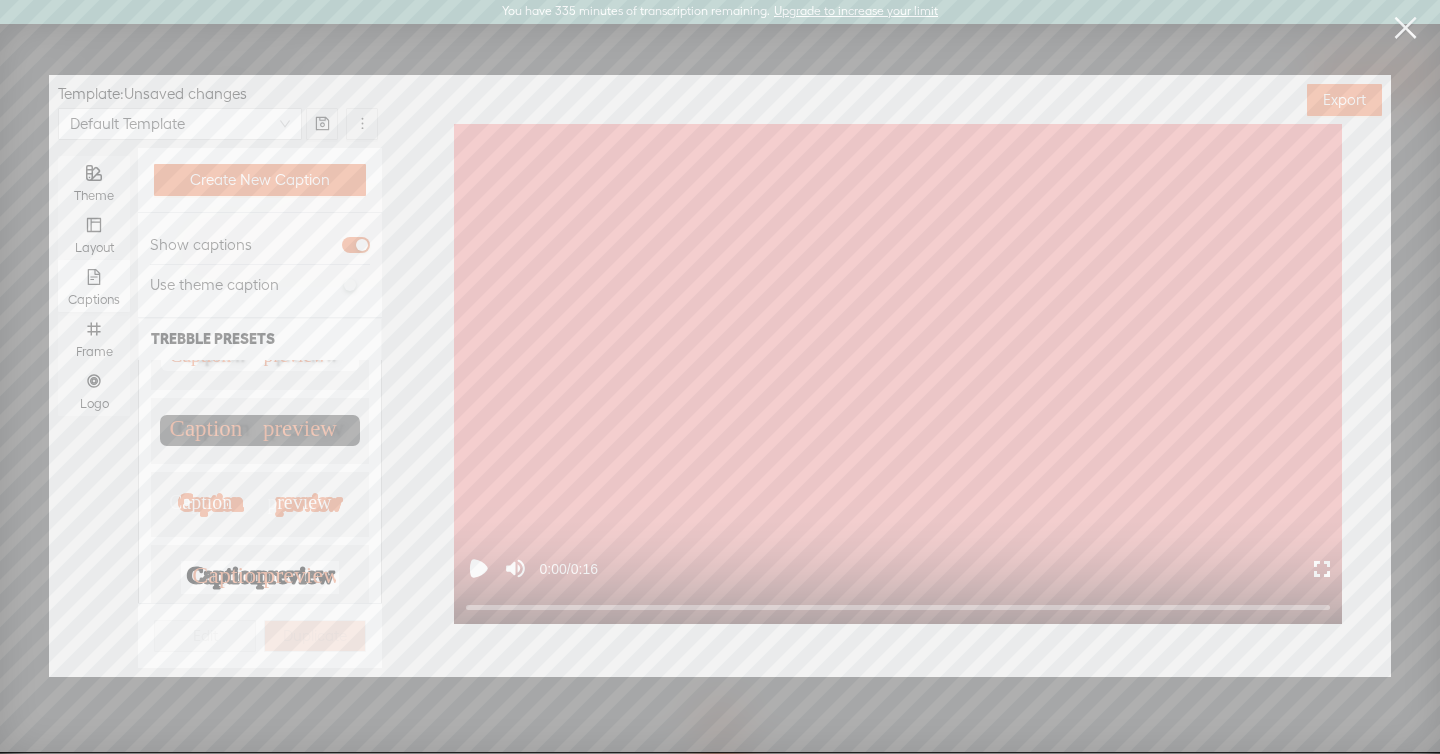 scroll, scrollTop: 692, scrollLeft: 0, axis: vertical 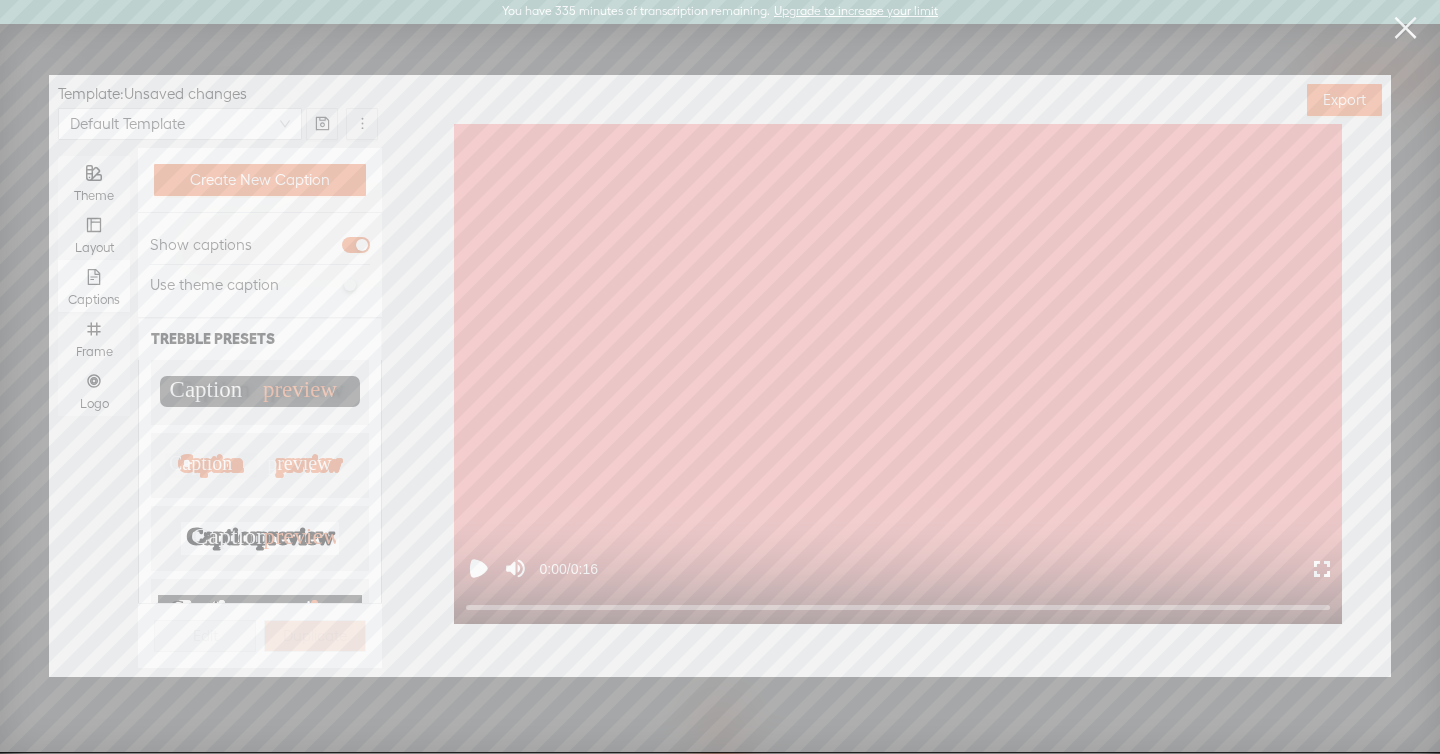 click on "Caption preview Caption preview" at bounding box center (259, 538) 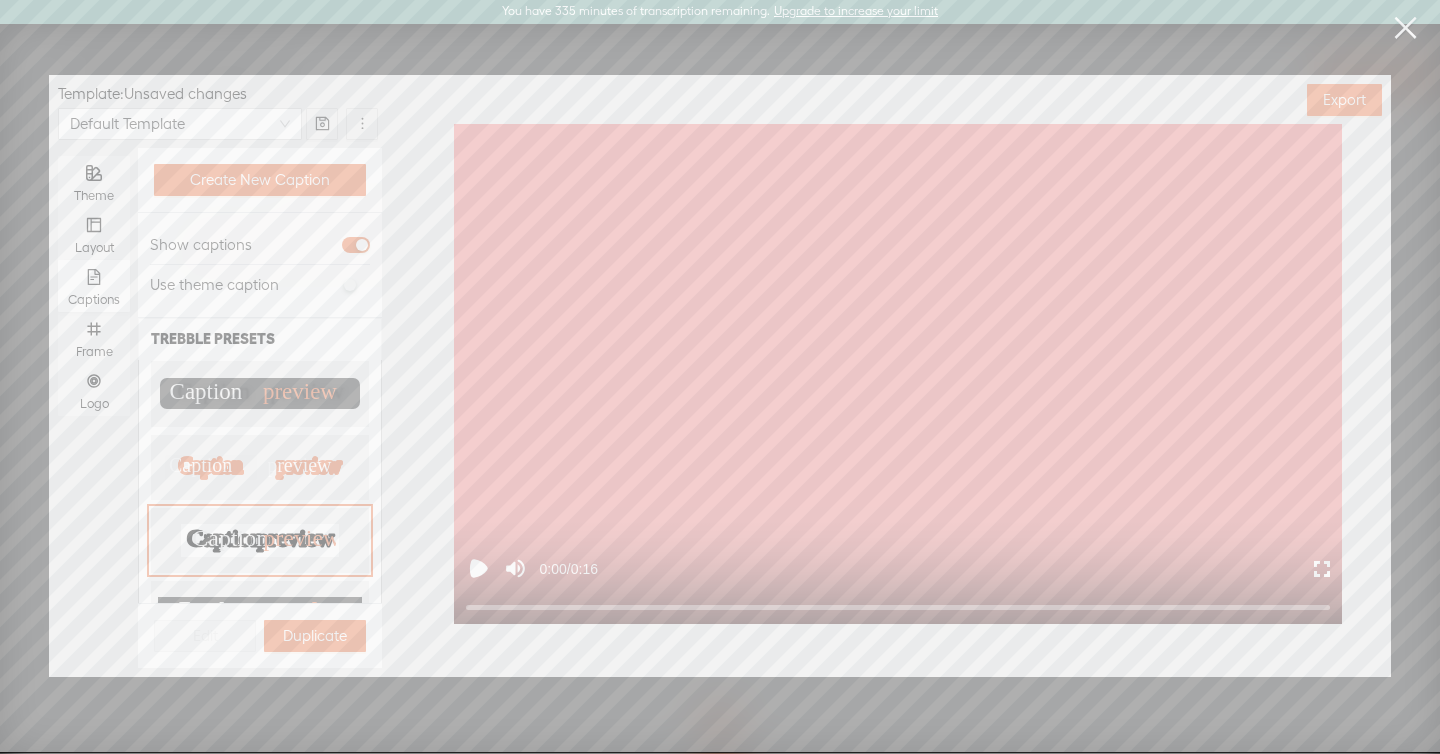 scroll, scrollTop: 601, scrollLeft: 0, axis: vertical 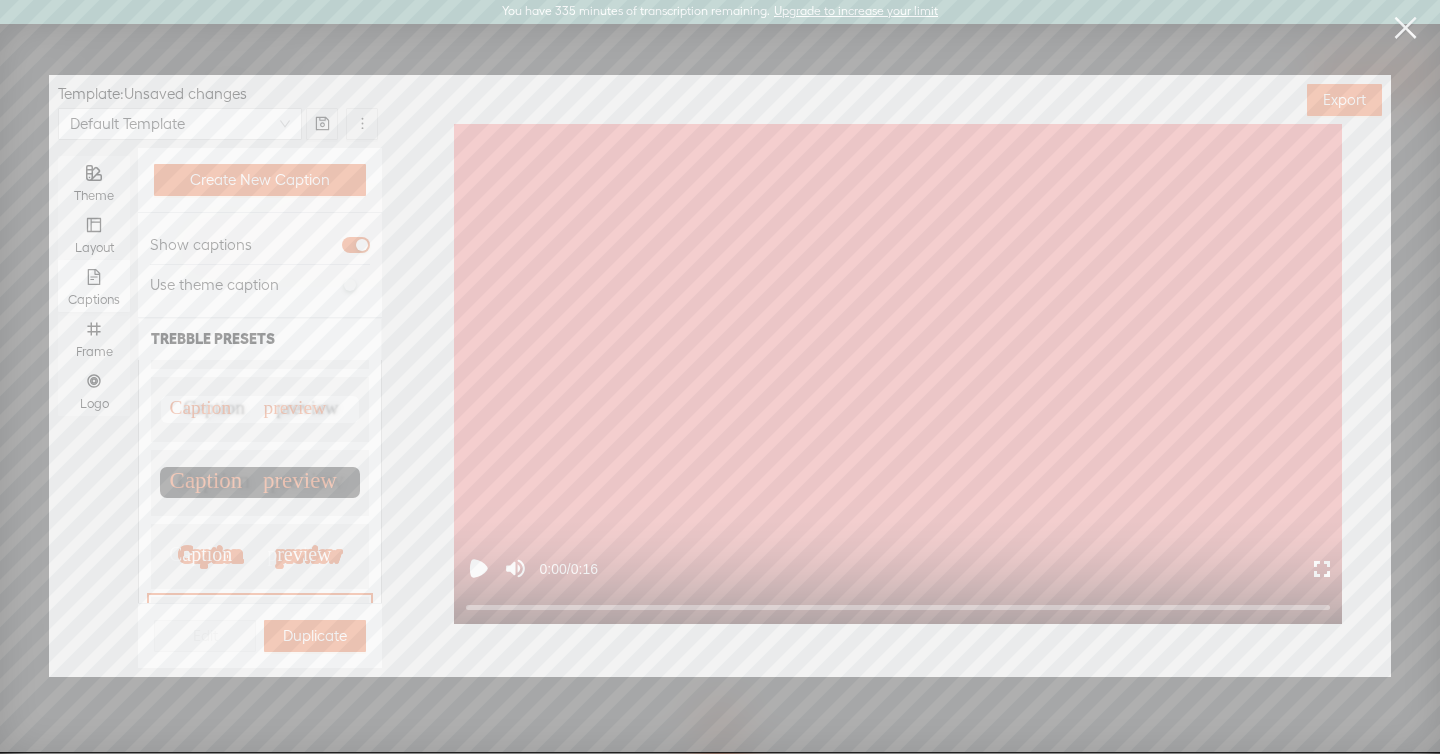 click on "preview" 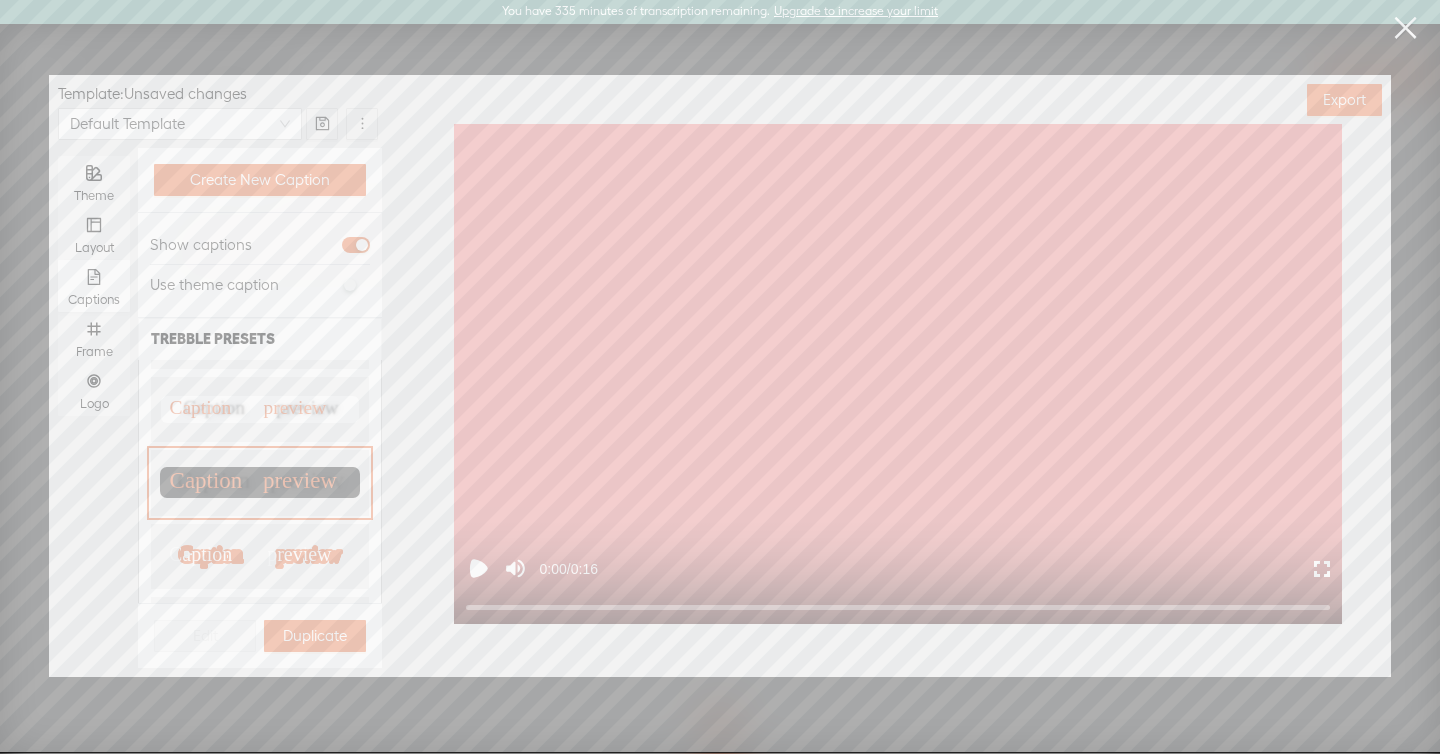 scroll, scrollTop: 713, scrollLeft: 0, axis: vertical 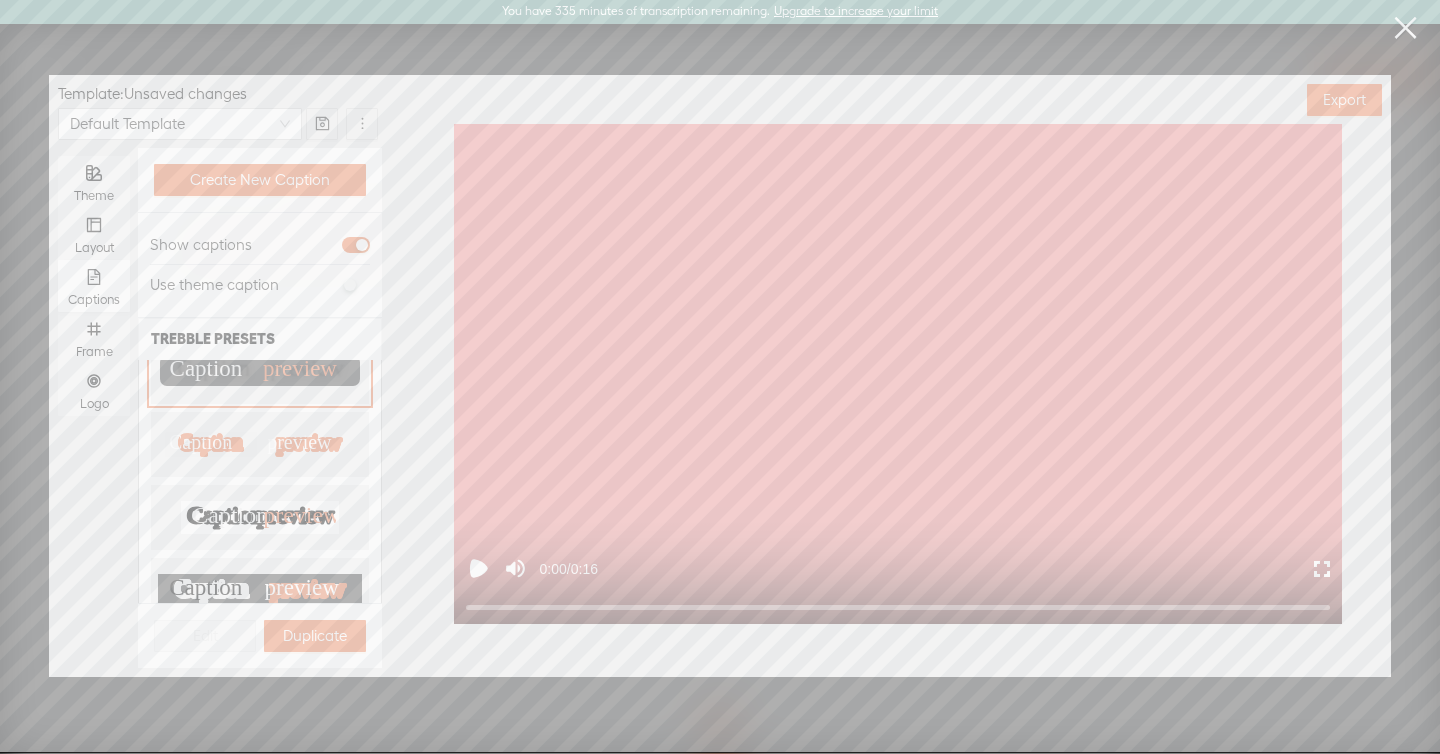 click on "Caption Caption Caption Caption preview preview preview preview Caption preview" at bounding box center (260, 444) 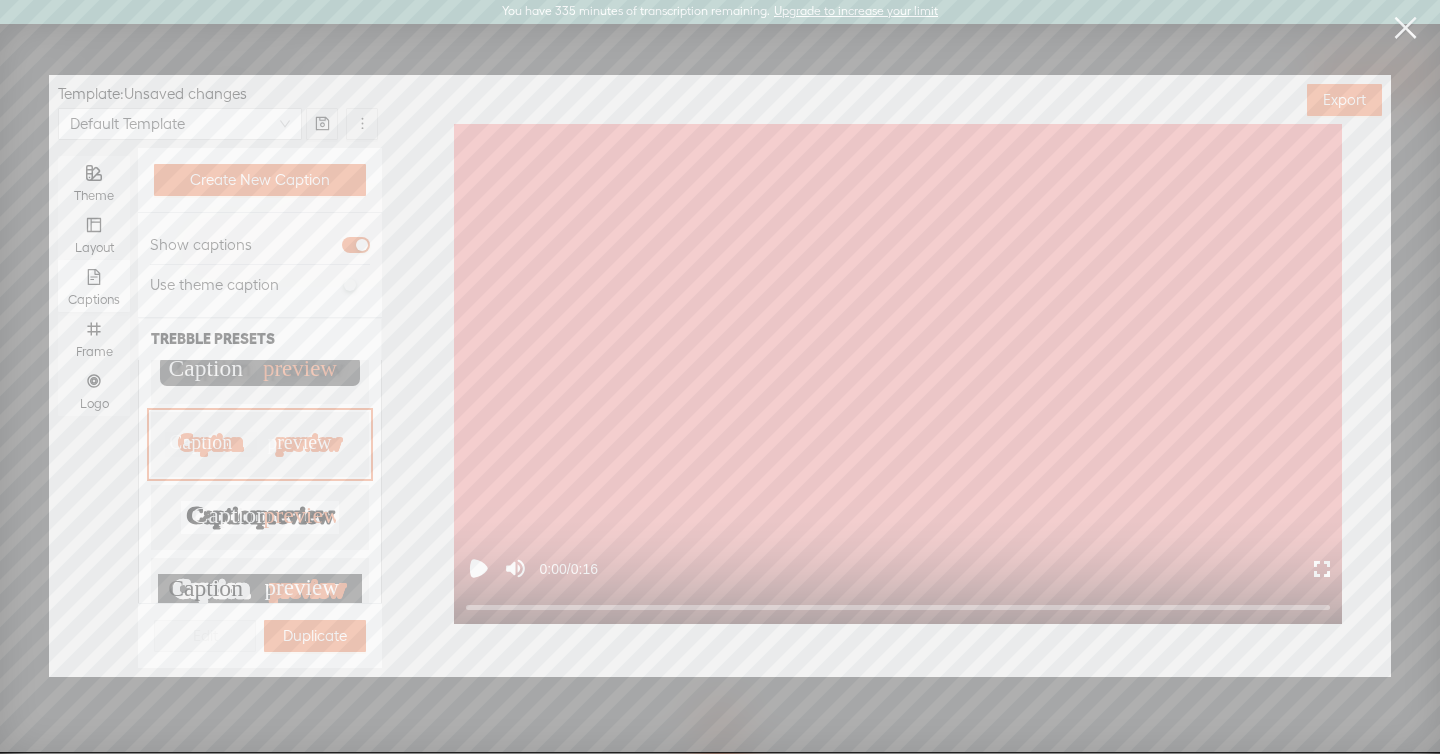 click 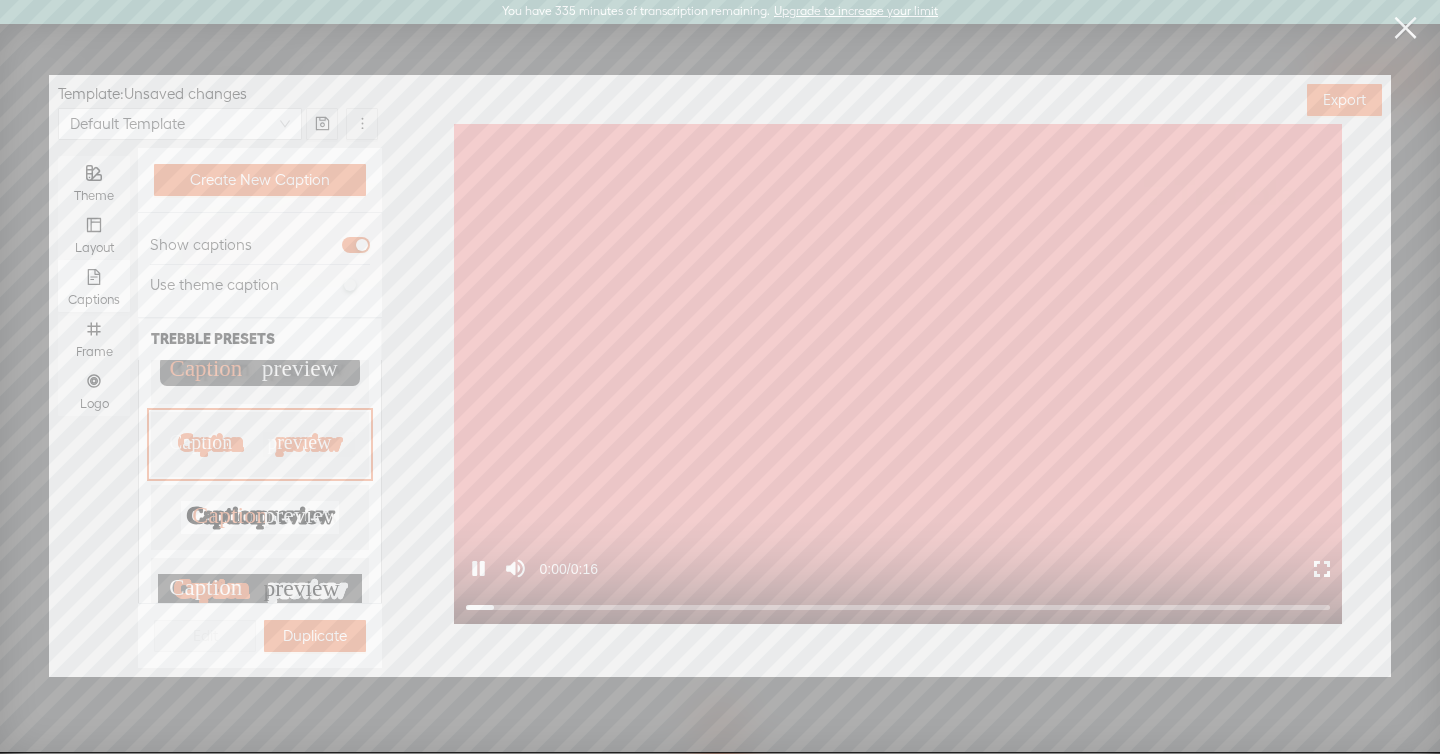 click 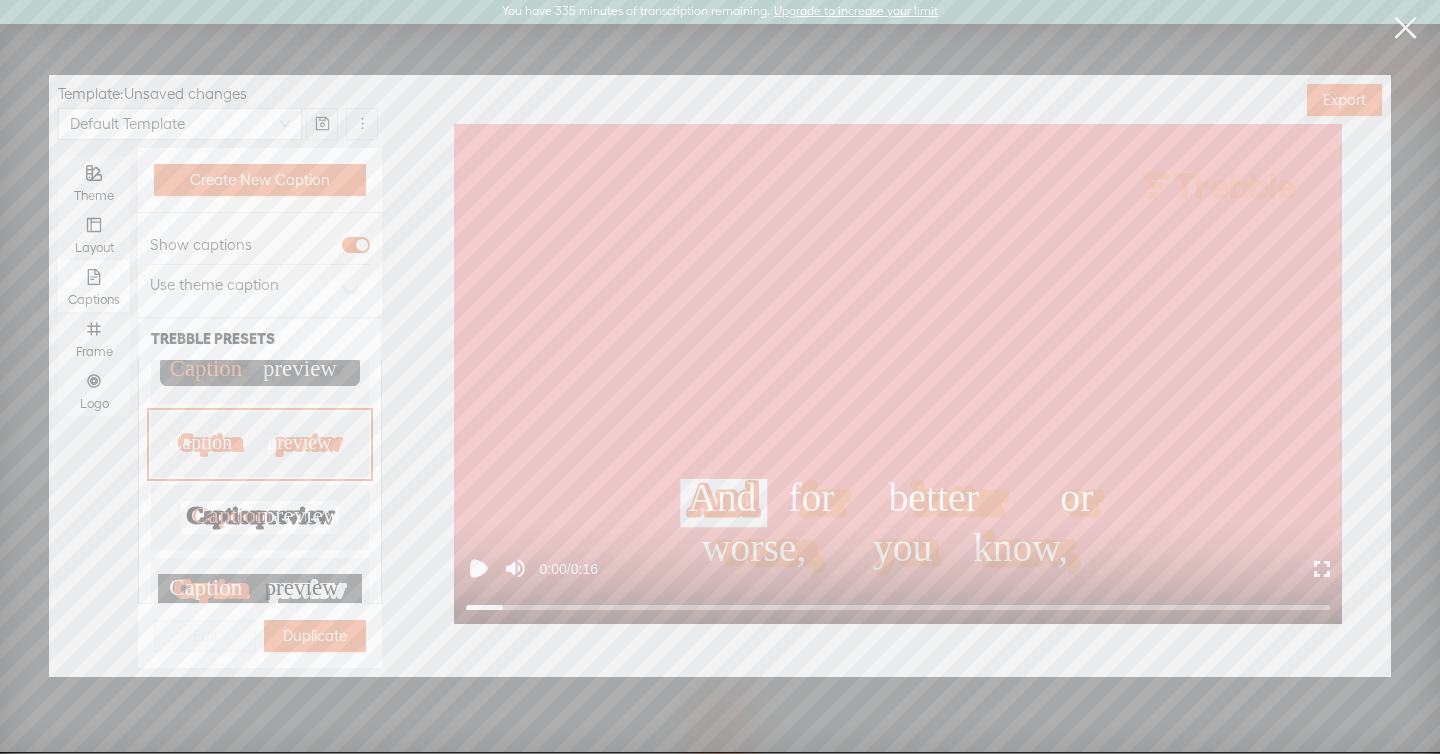 click 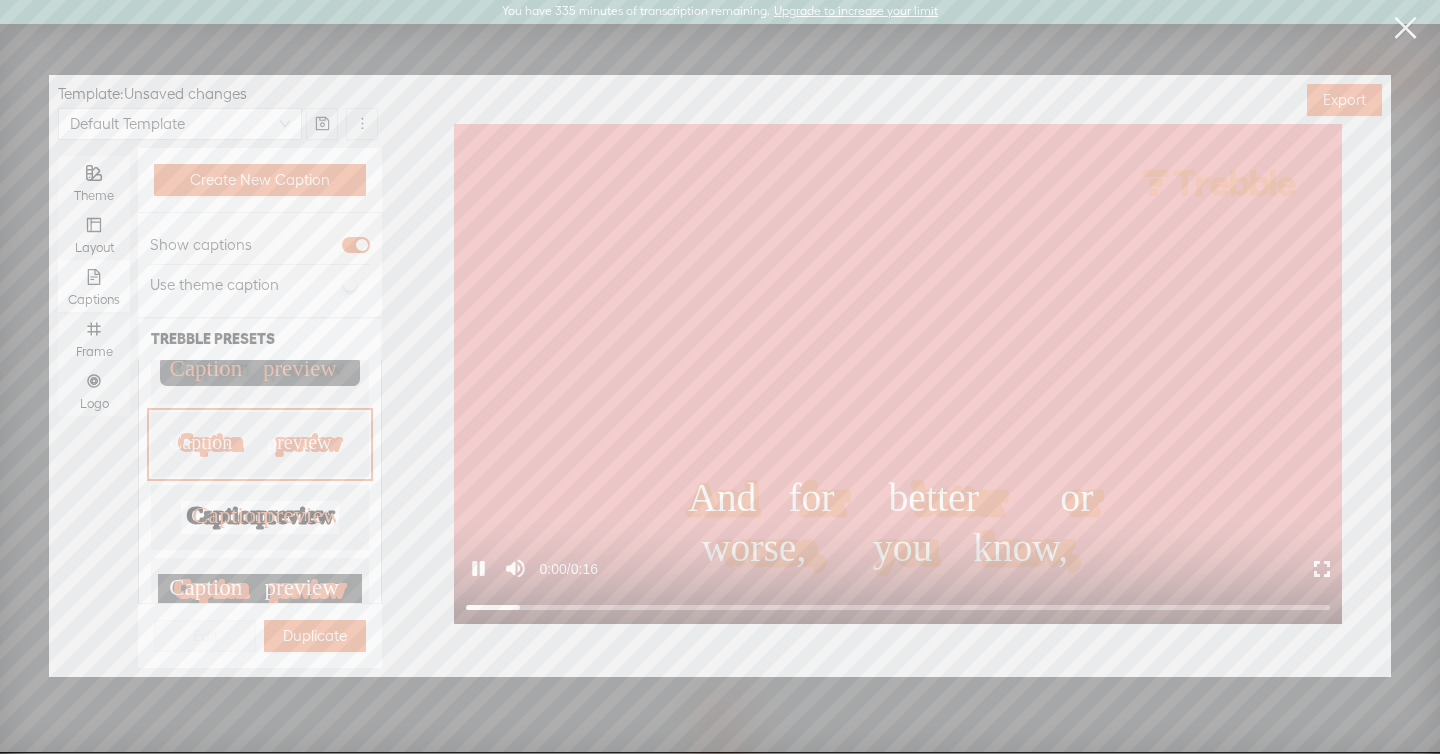 click 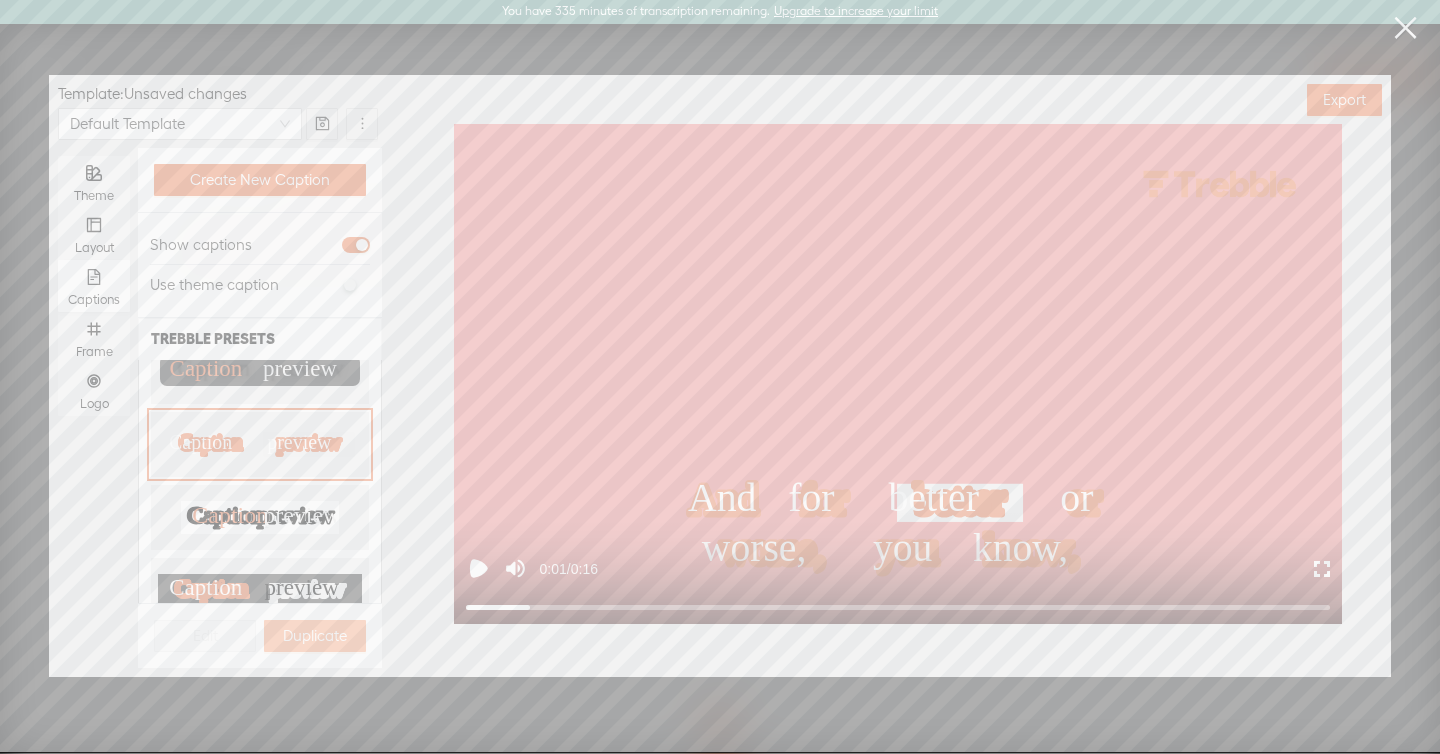 click on "Duplicate" at bounding box center (315, 636) 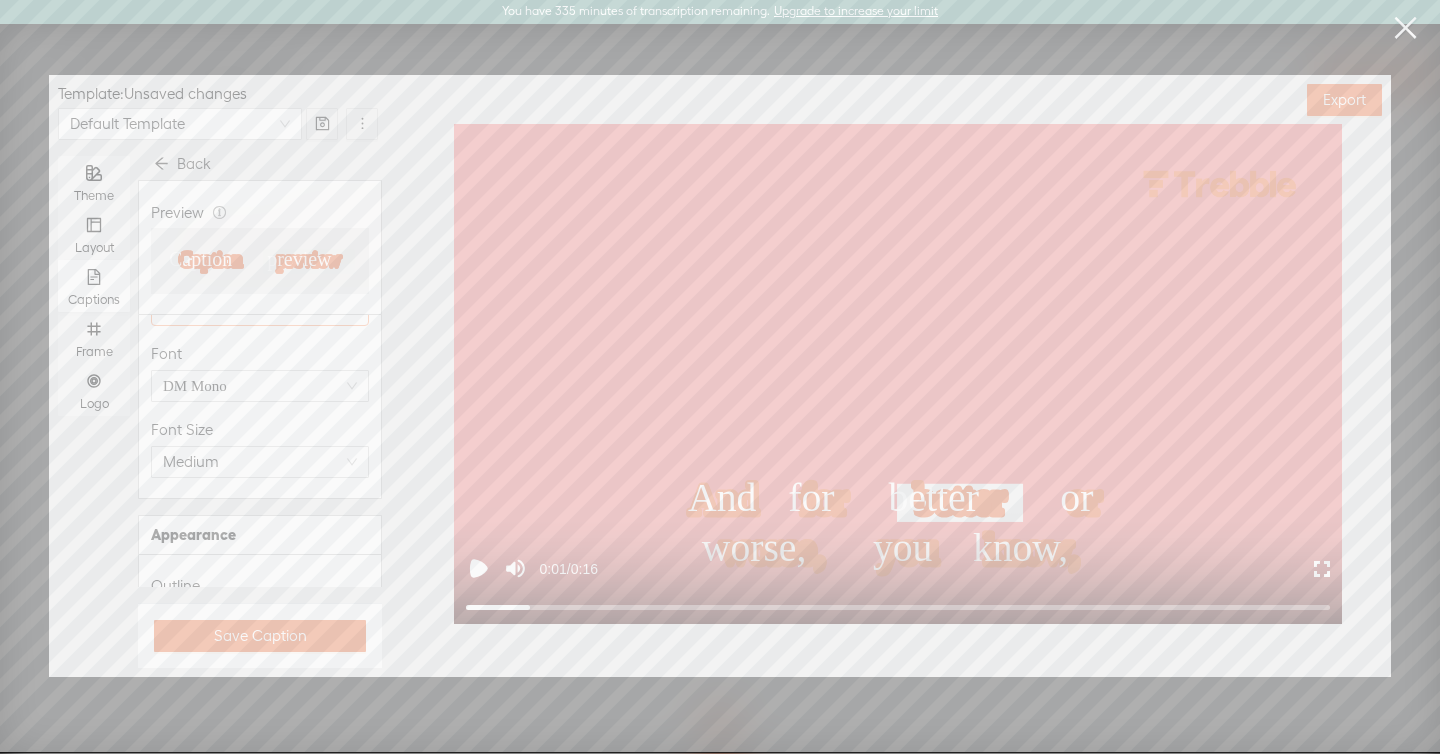 scroll, scrollTop: 146, scrollLeft: 0, axis: vertical 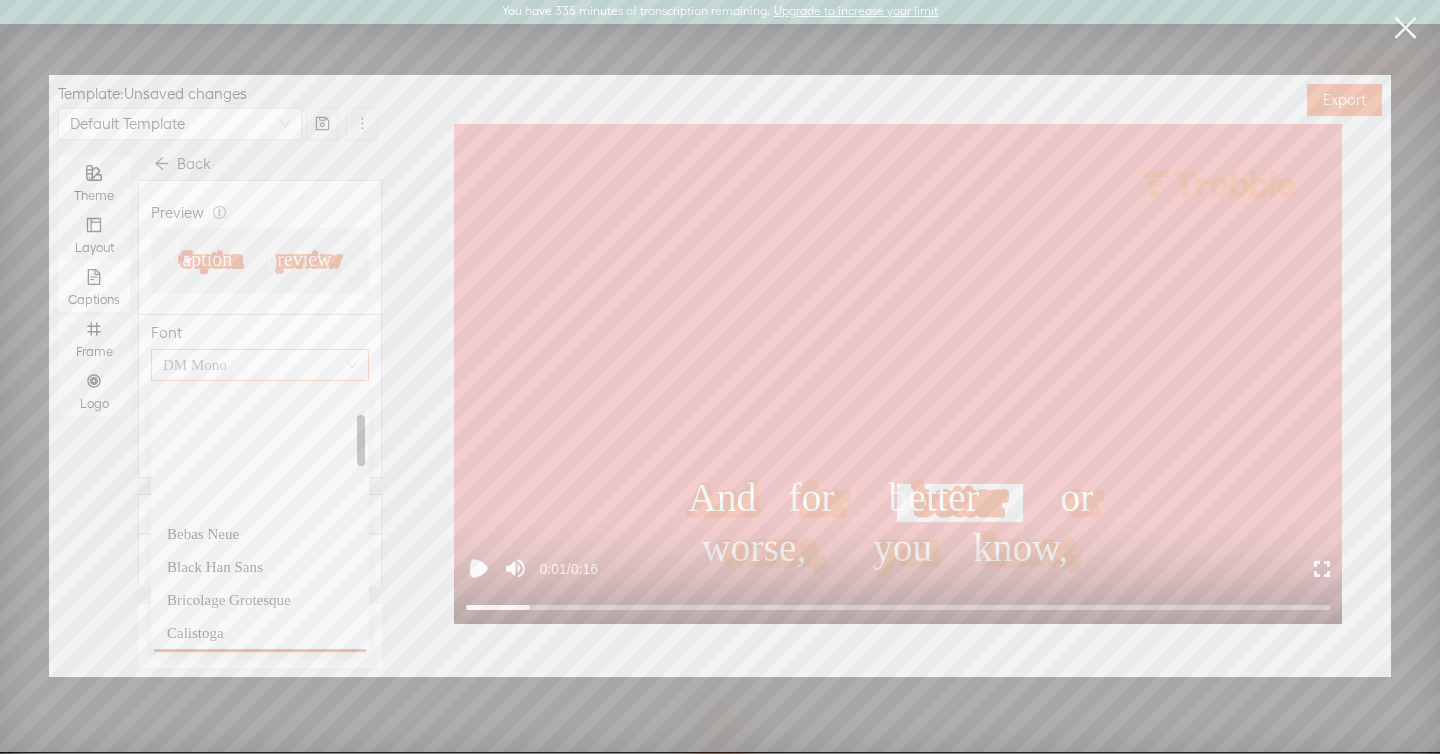 click on "DM Mono" at bounding box center (260, 365) 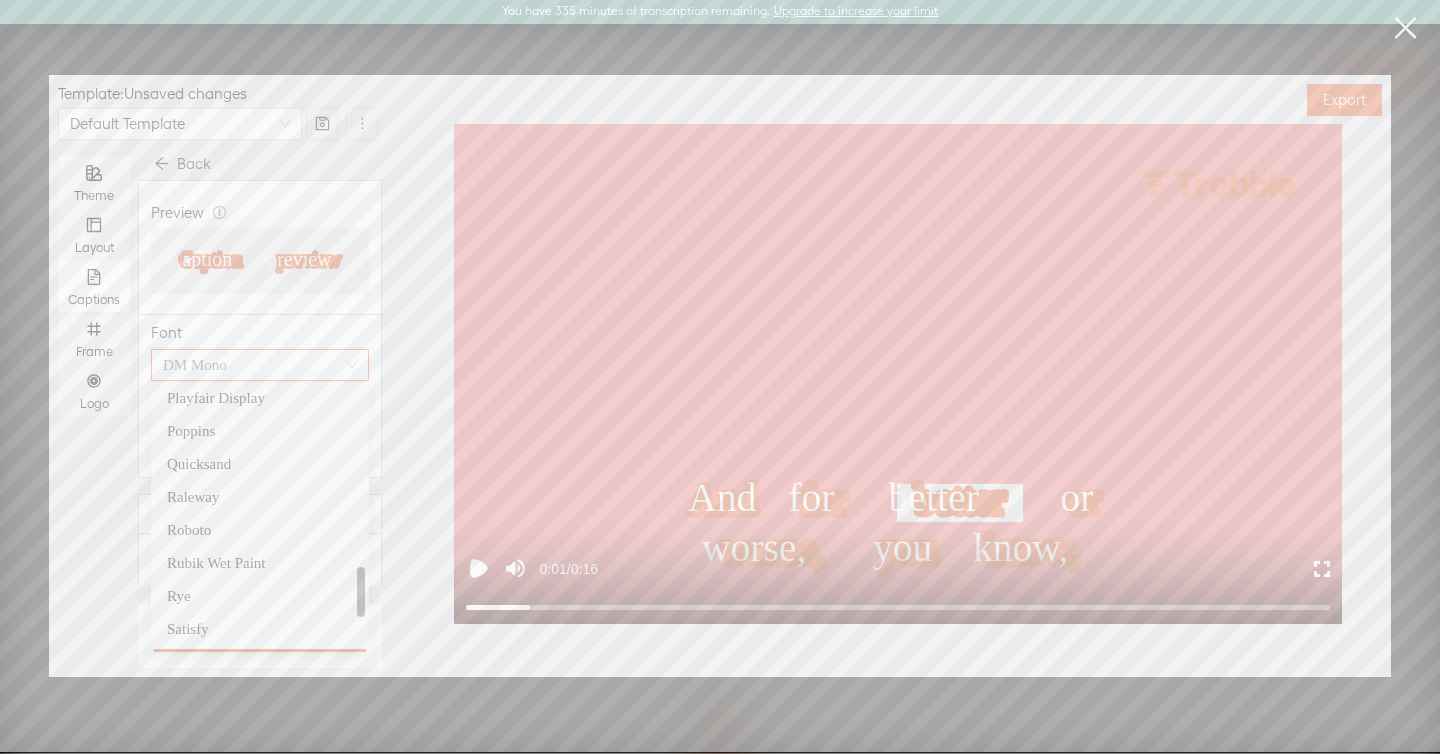 scroll, scrollTop: 900, scrollLeft: 0, axis: vertical 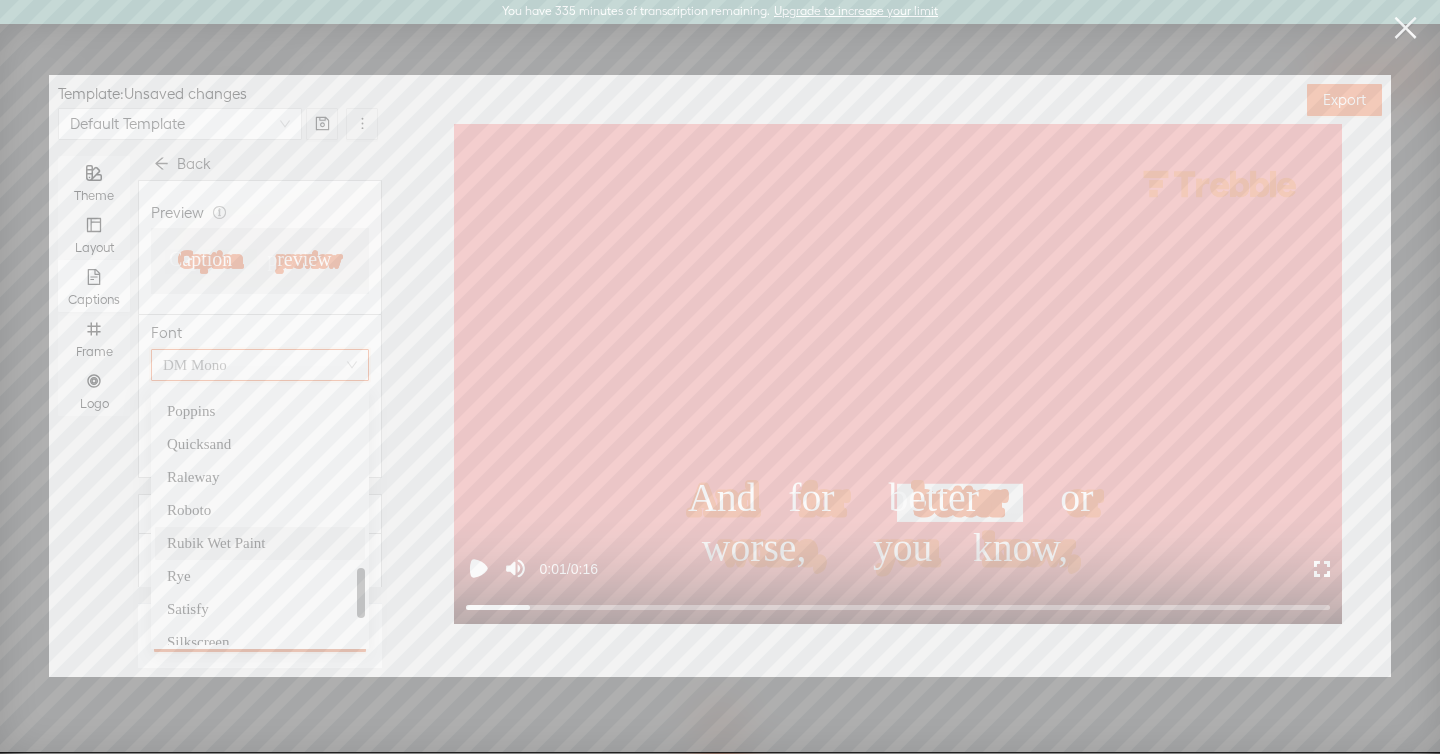 click on "Rubik Wet Paint" at bounding box center (216, 543) 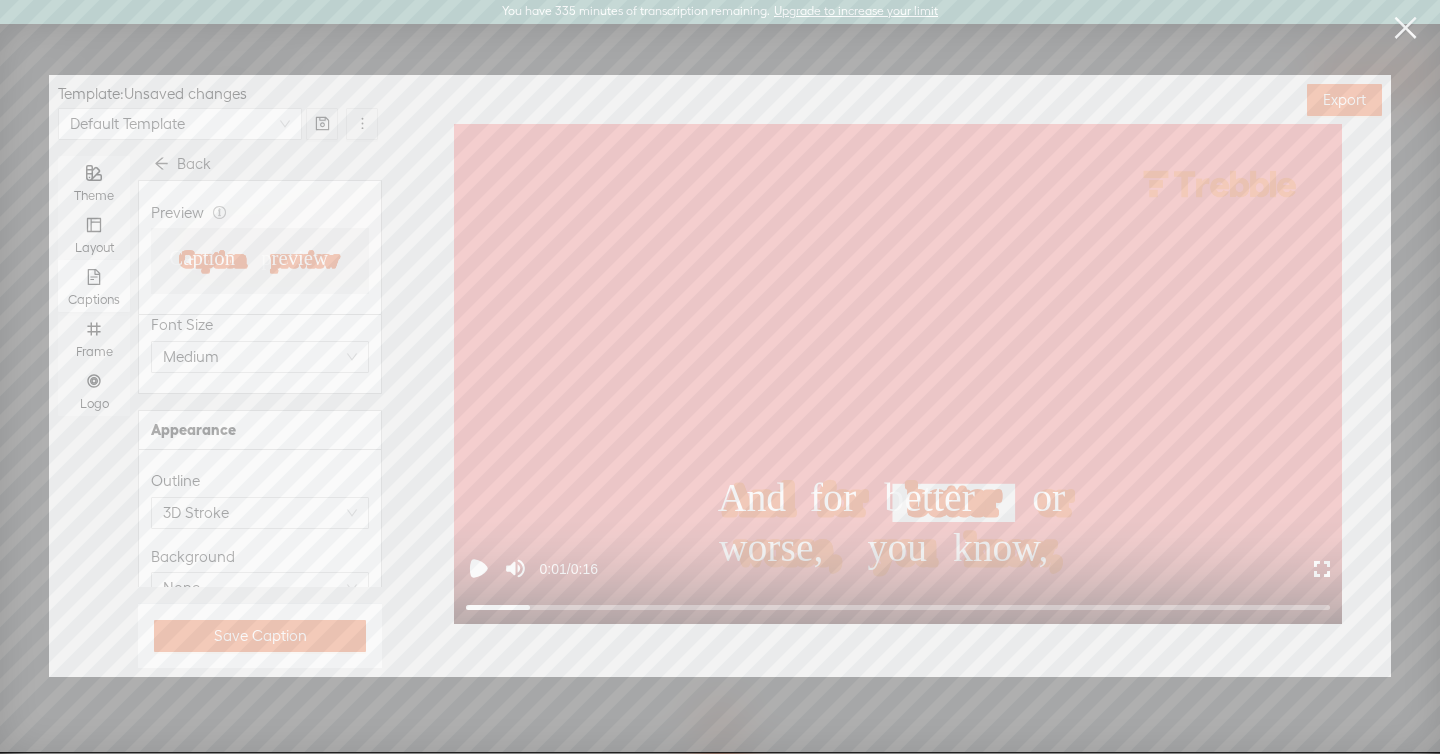 scroll, scrollTop: 253, scrollLeft: 0, axis: vertical 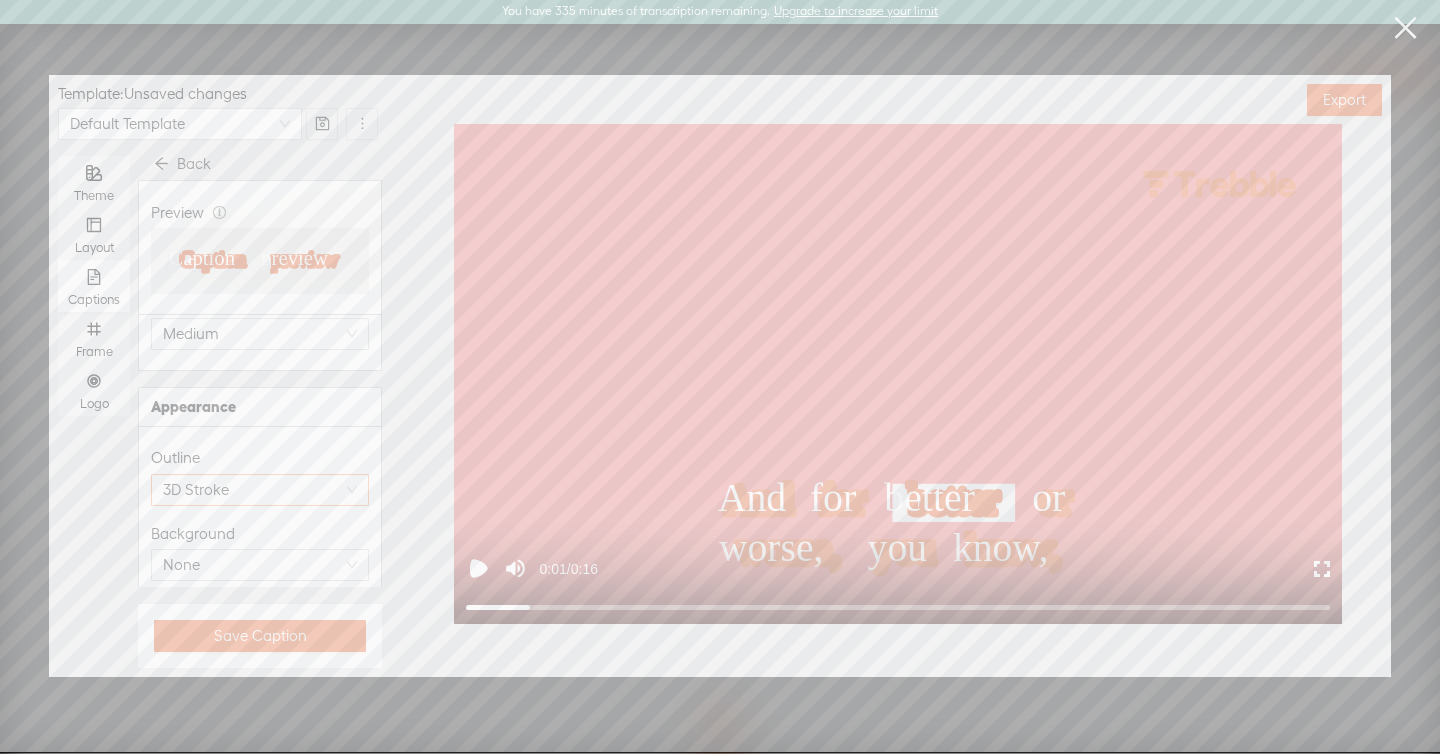 click on "3D Stroke" at bounding box center [260, 490] 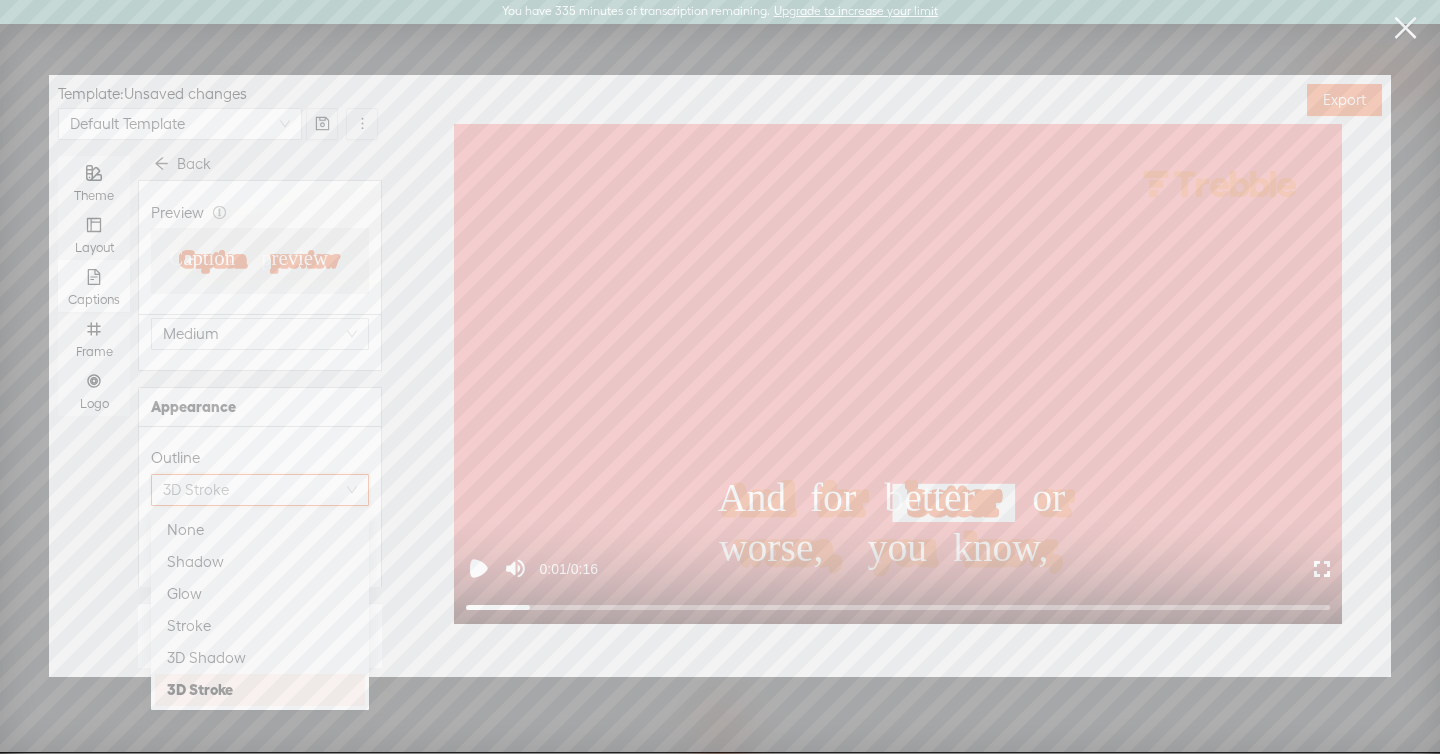 click on "3D Stroke" at bounding box center (260, 490) 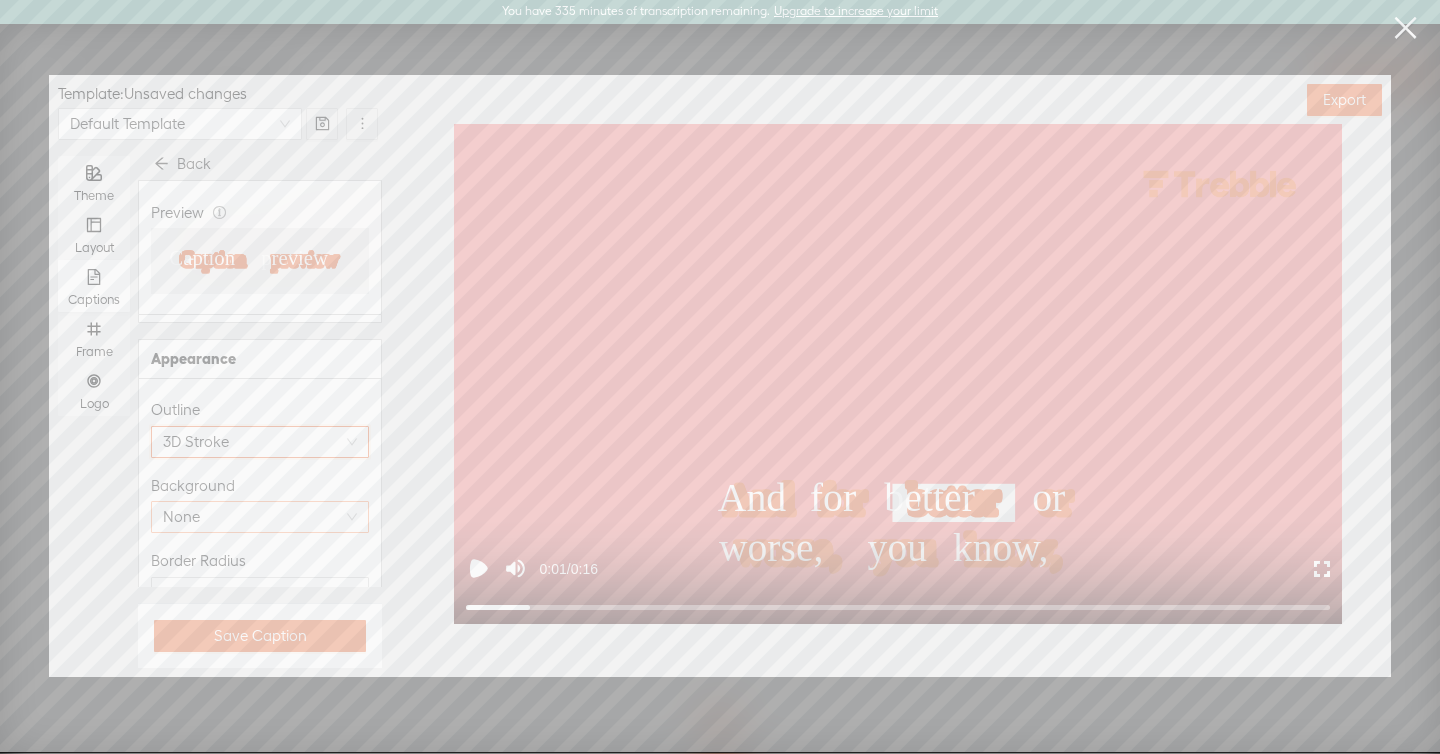 scroll, scrollTop: 328, scrollLeft: 0, axis: vertical 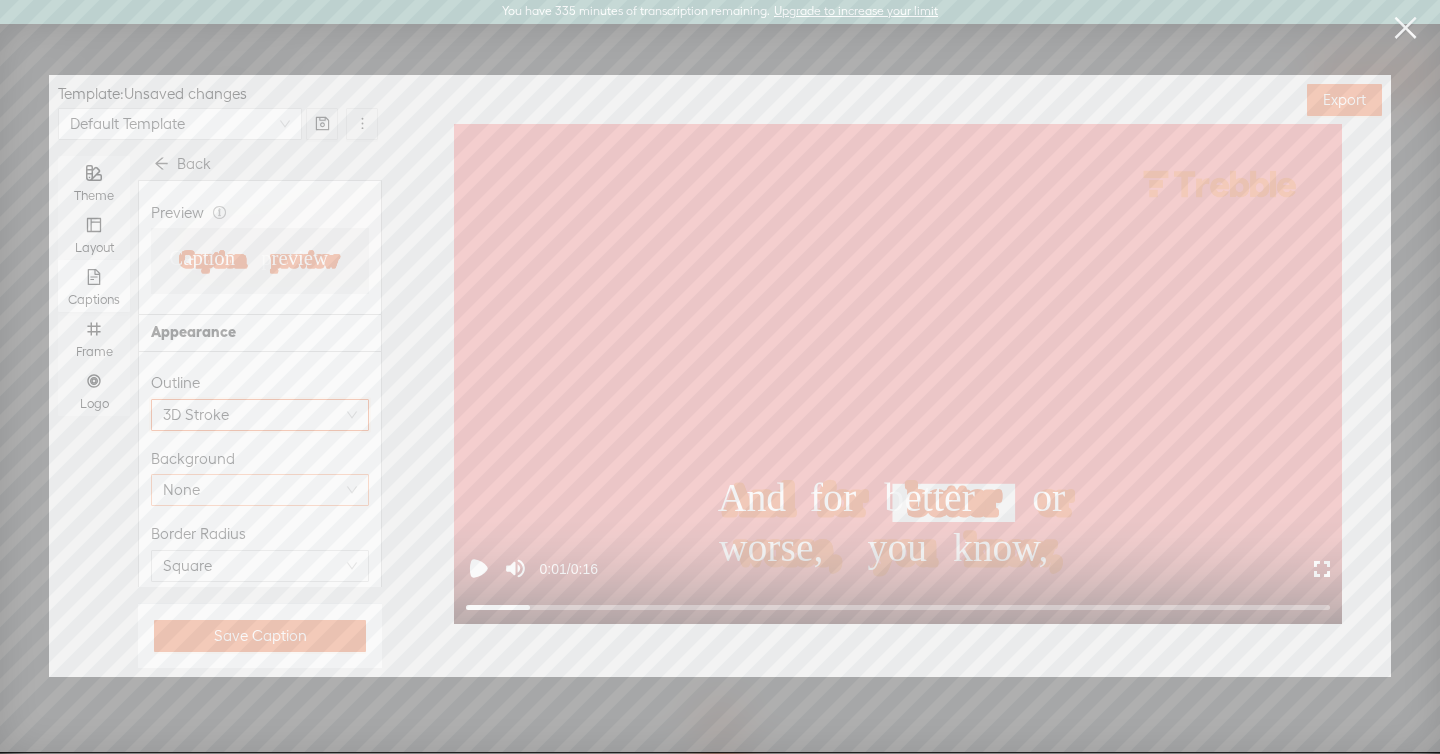 click on "None" at bounding box center (260, 490) 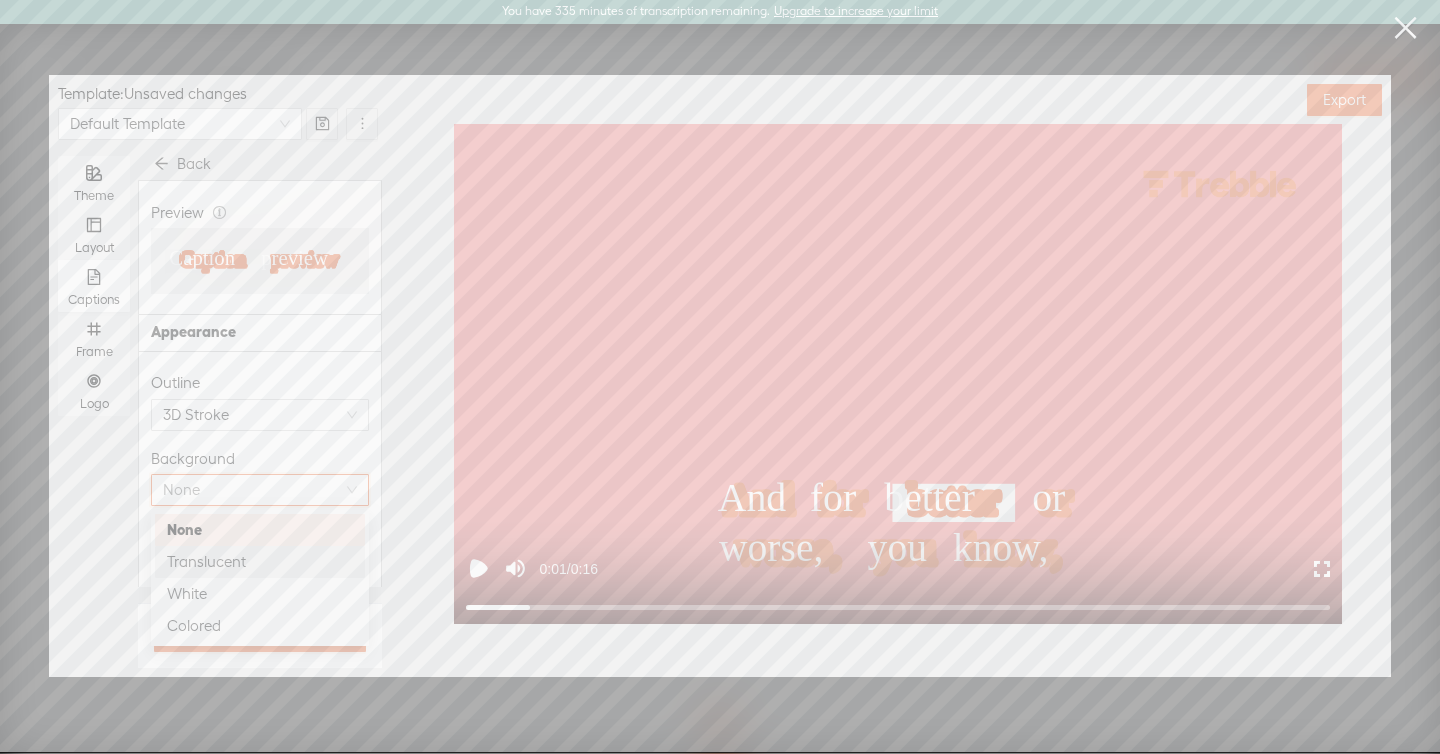 click on "Translucent" at bounding box center [260, 562] 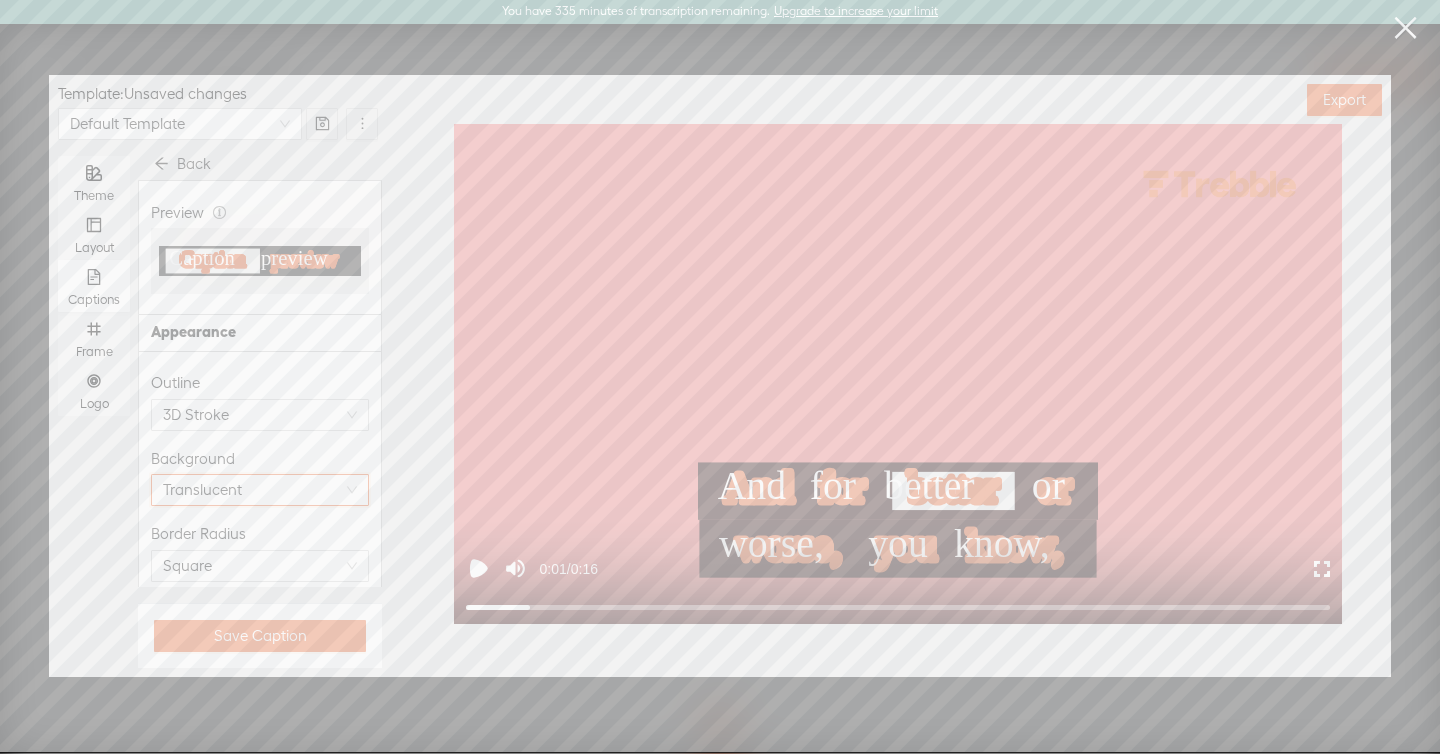 click on "Translucent" at bounding box center (260, 490) 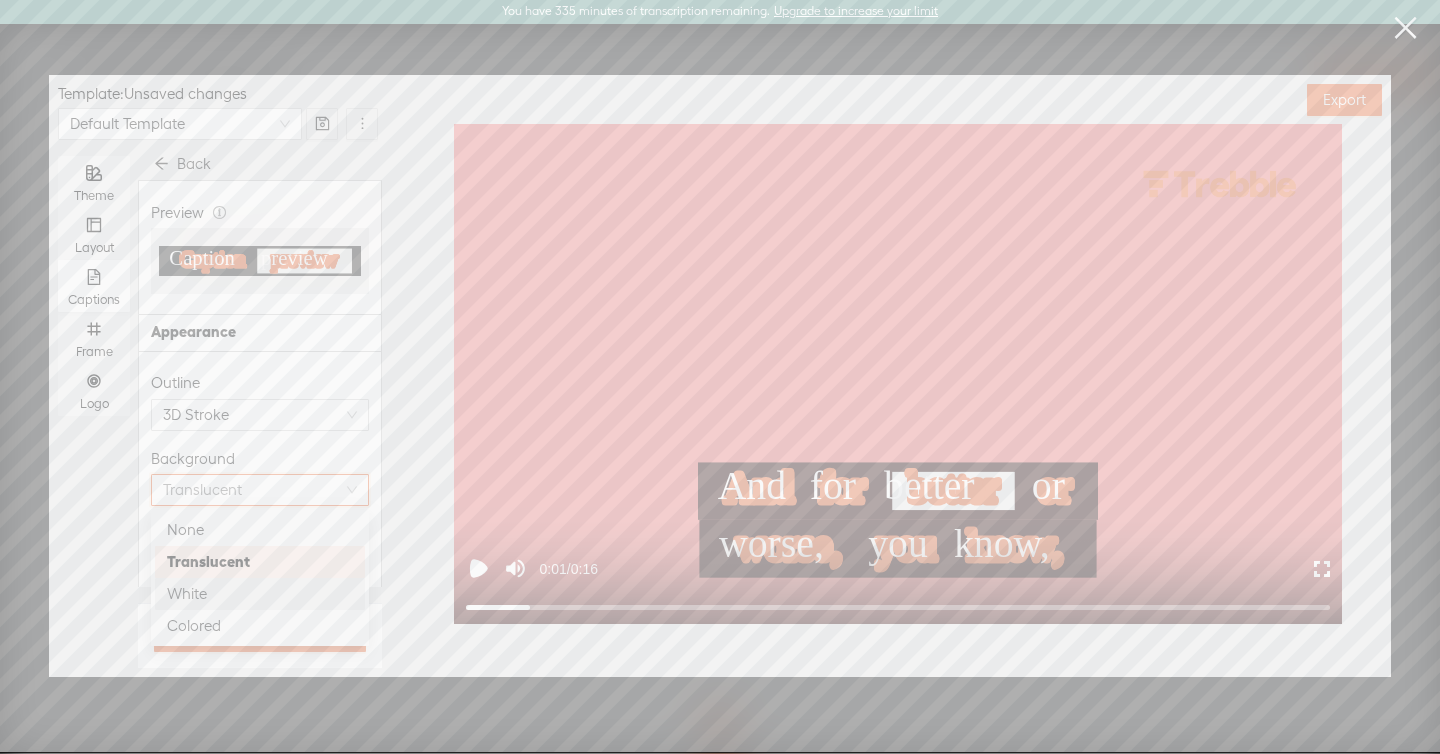 click on "White" at bounding box center [260, 594] 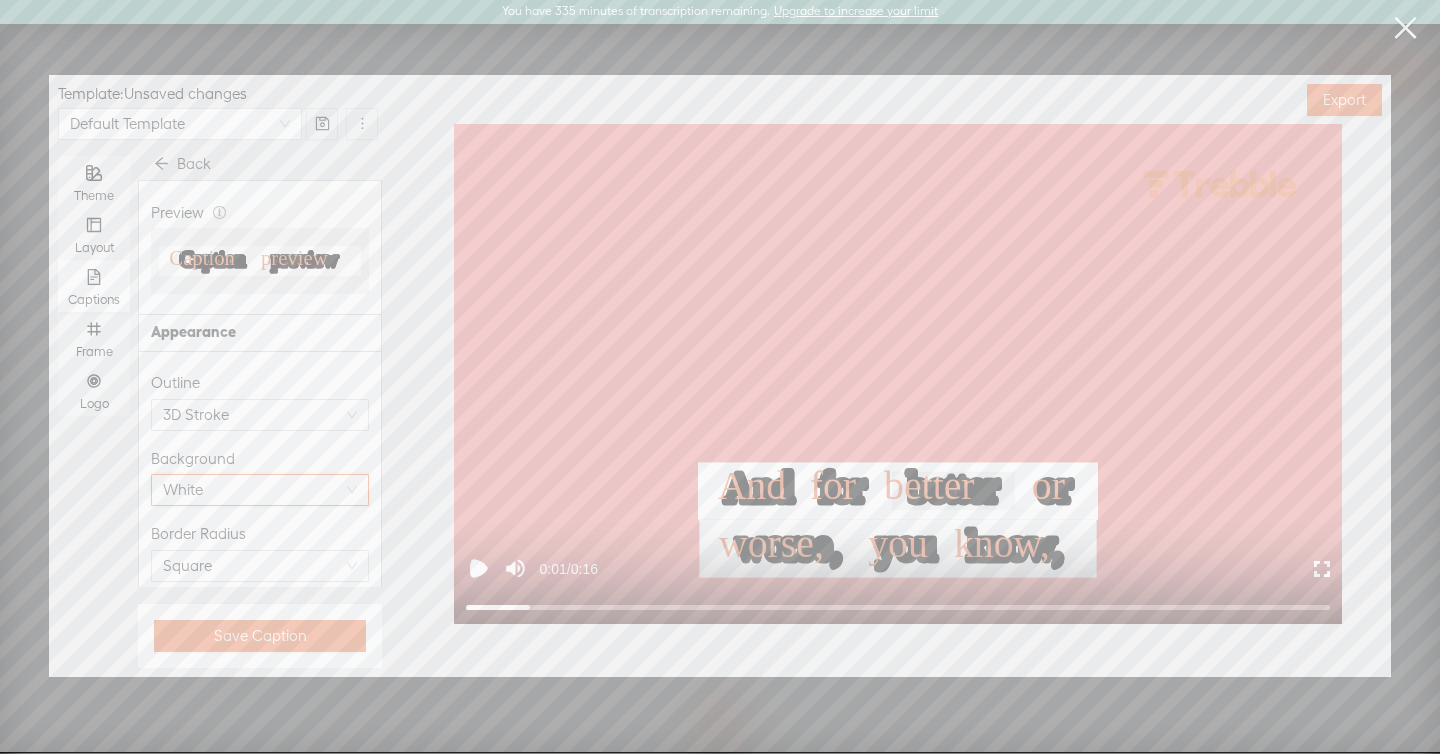 click on "White" at bounding box center [260, 490] 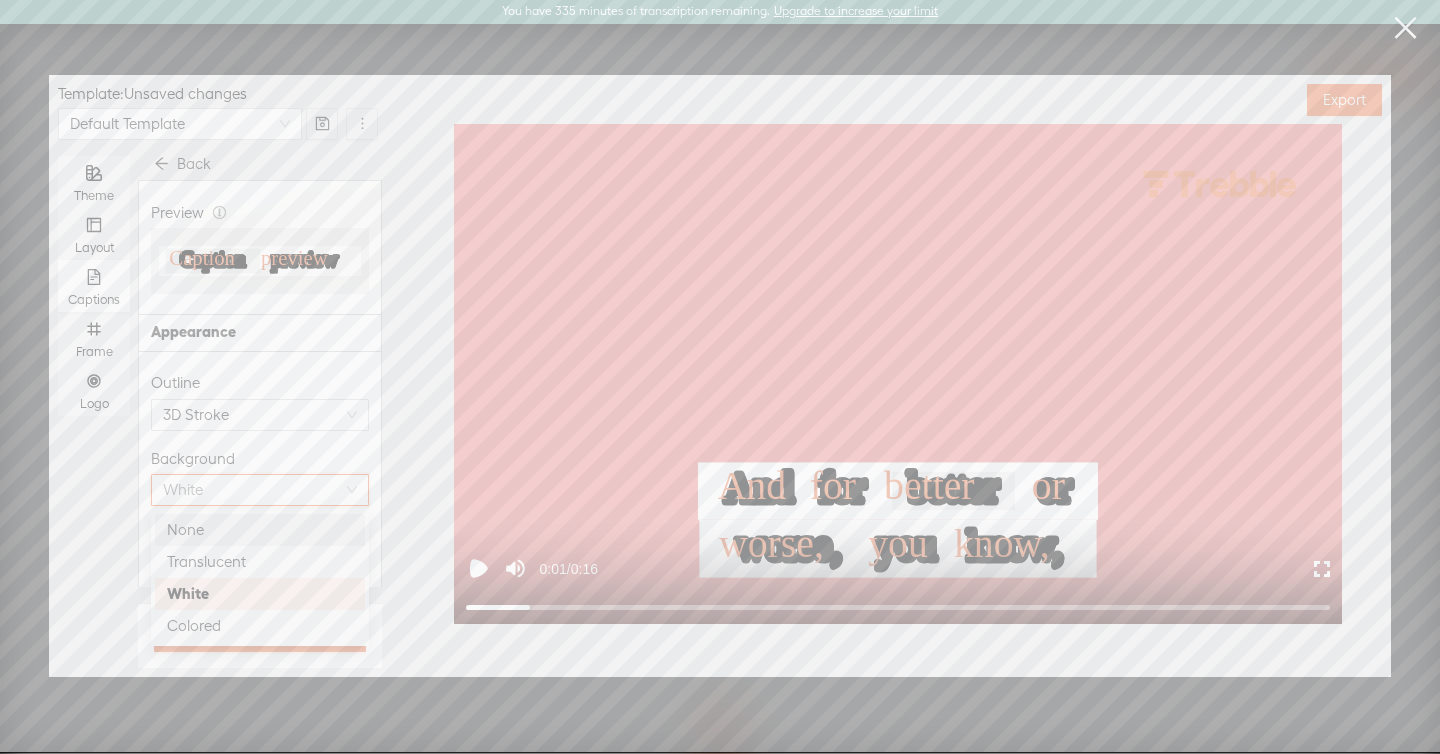 click on "None" at bounding box center [260, 530] 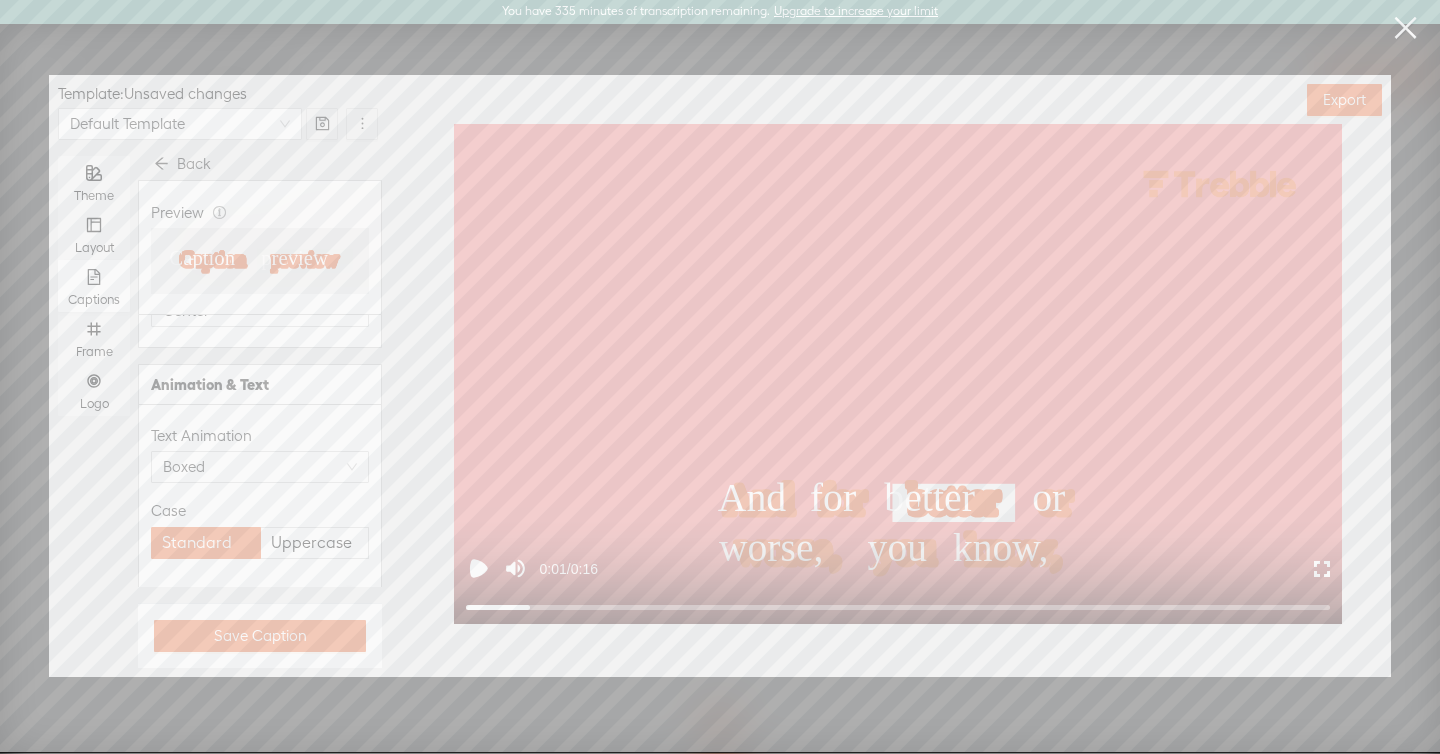 scroll, scrollTop: 1091, scrollLeft: 0, axis: vertical 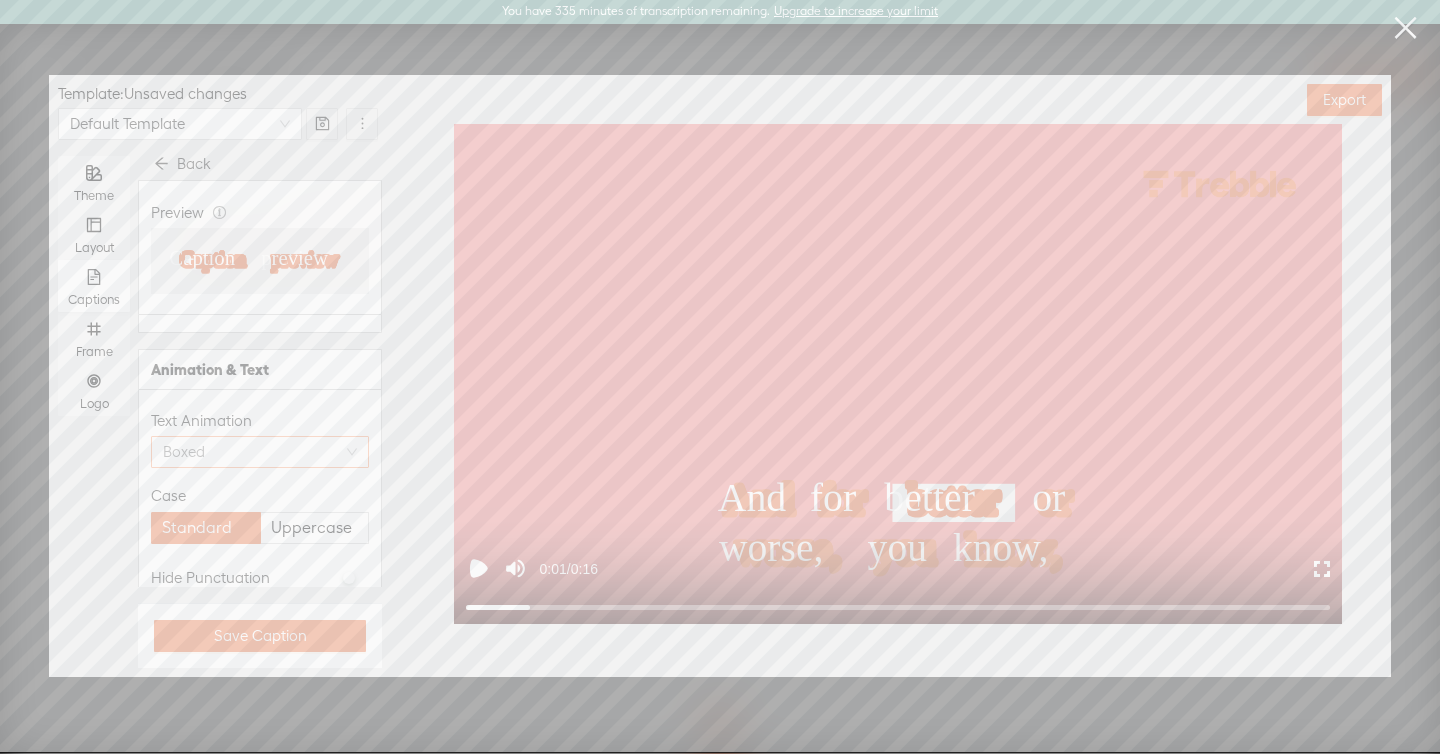 click on "Boxed" at bounding box center [260, 452] 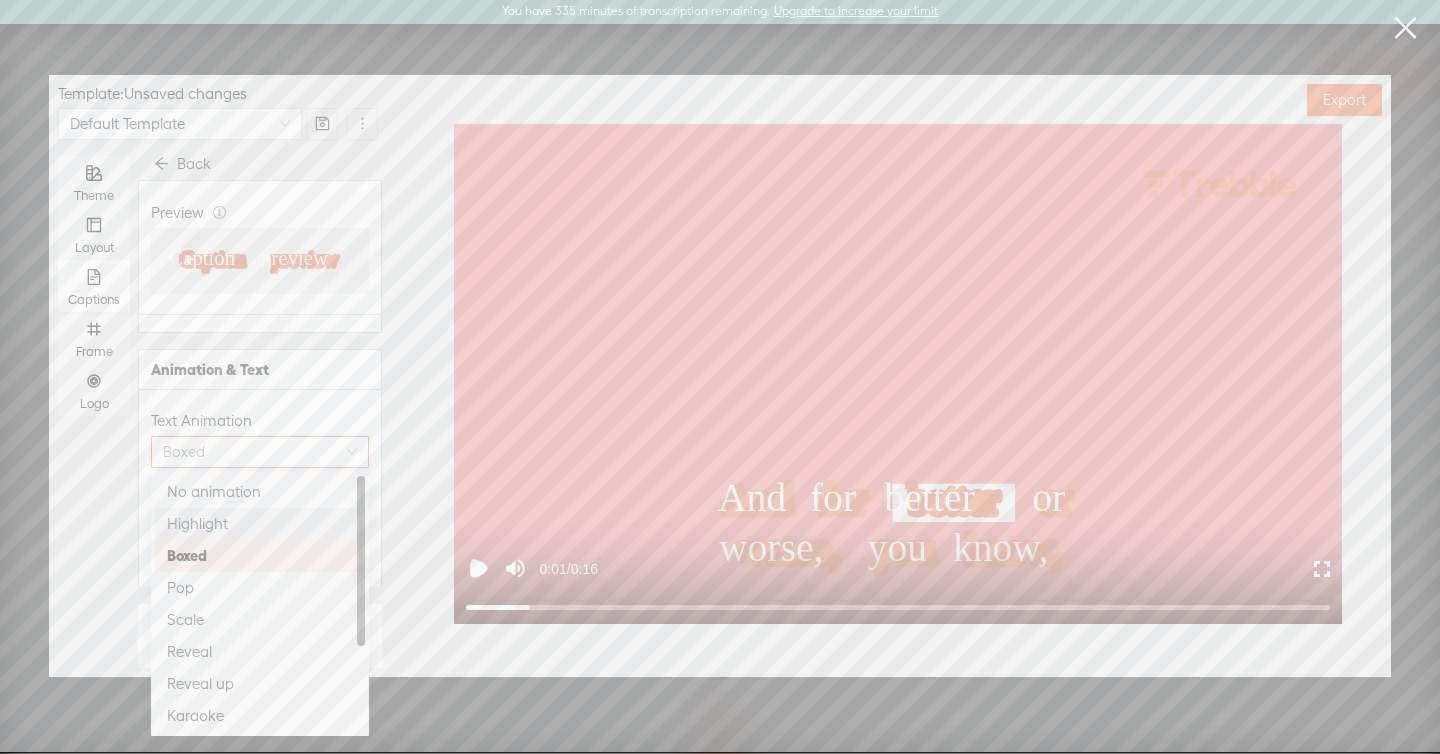 click on "Highlight" at bounding box center [260, 524] 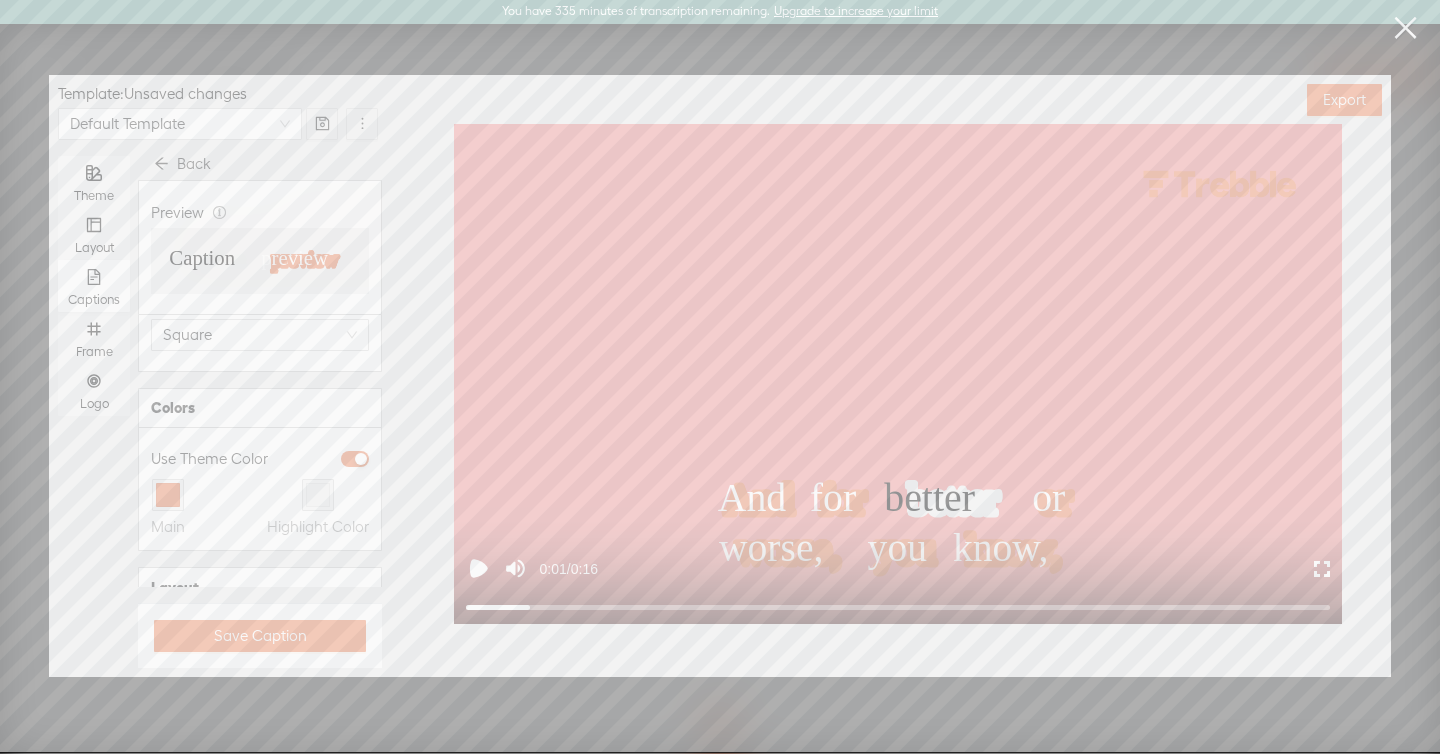 scroll, scrollTop: 609, scrollLeft: 0, axis: vertical 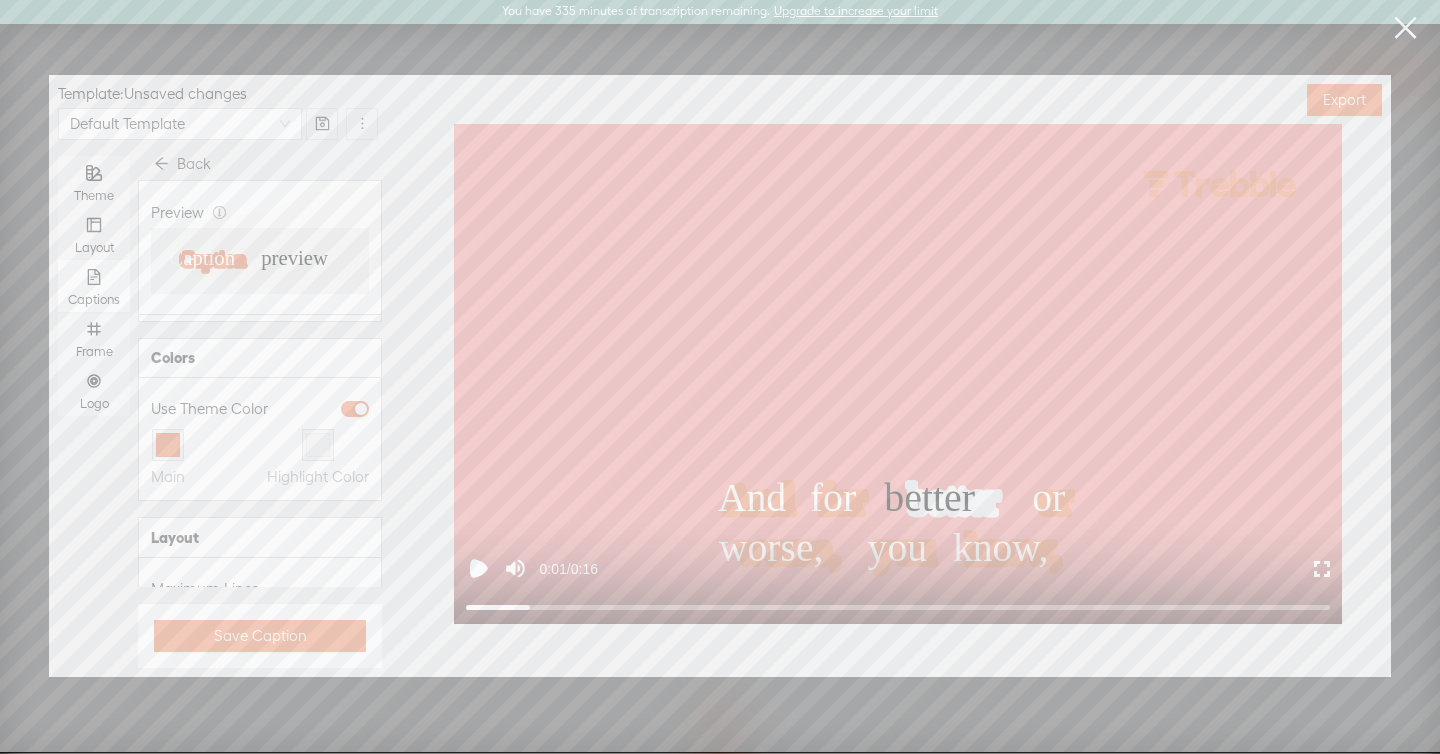 click at bounding box center (318, 445) 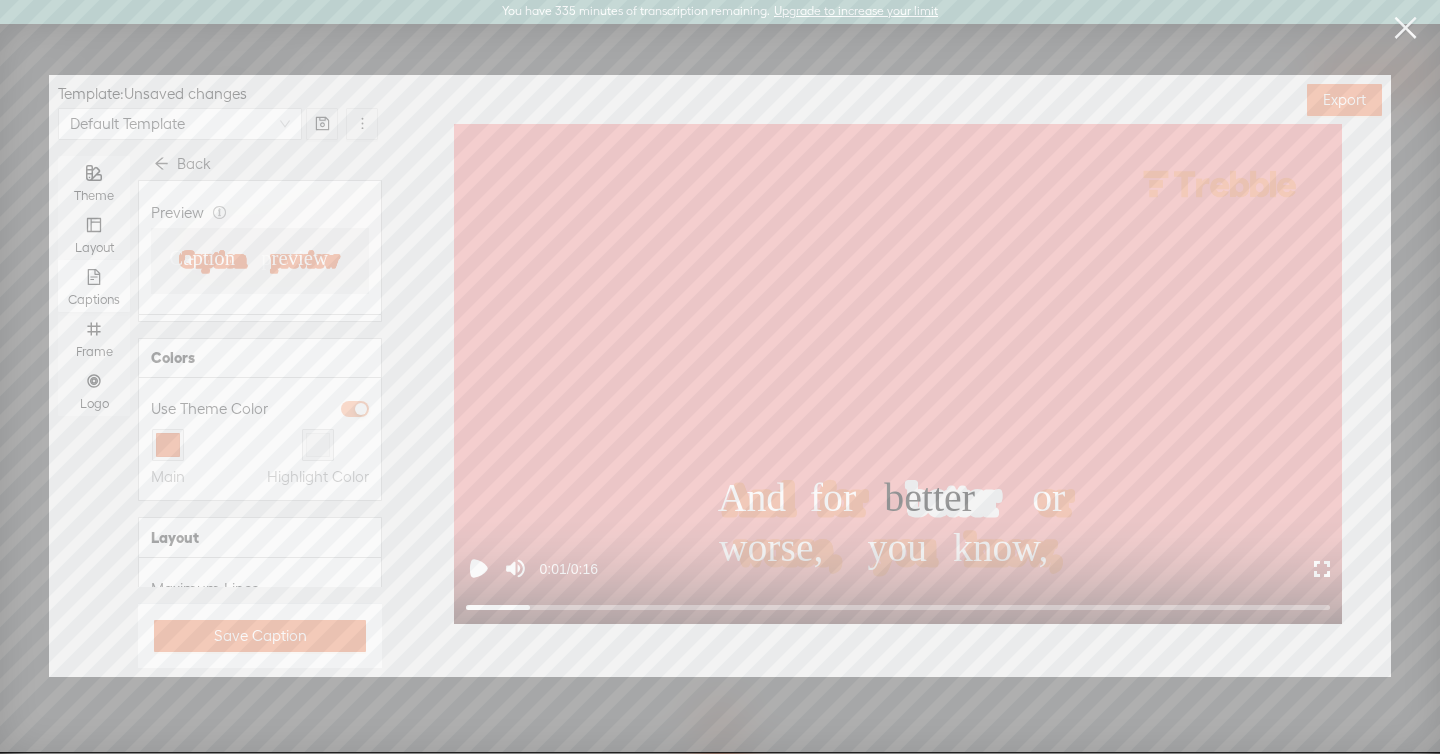 click at bounding box center [355, 409] 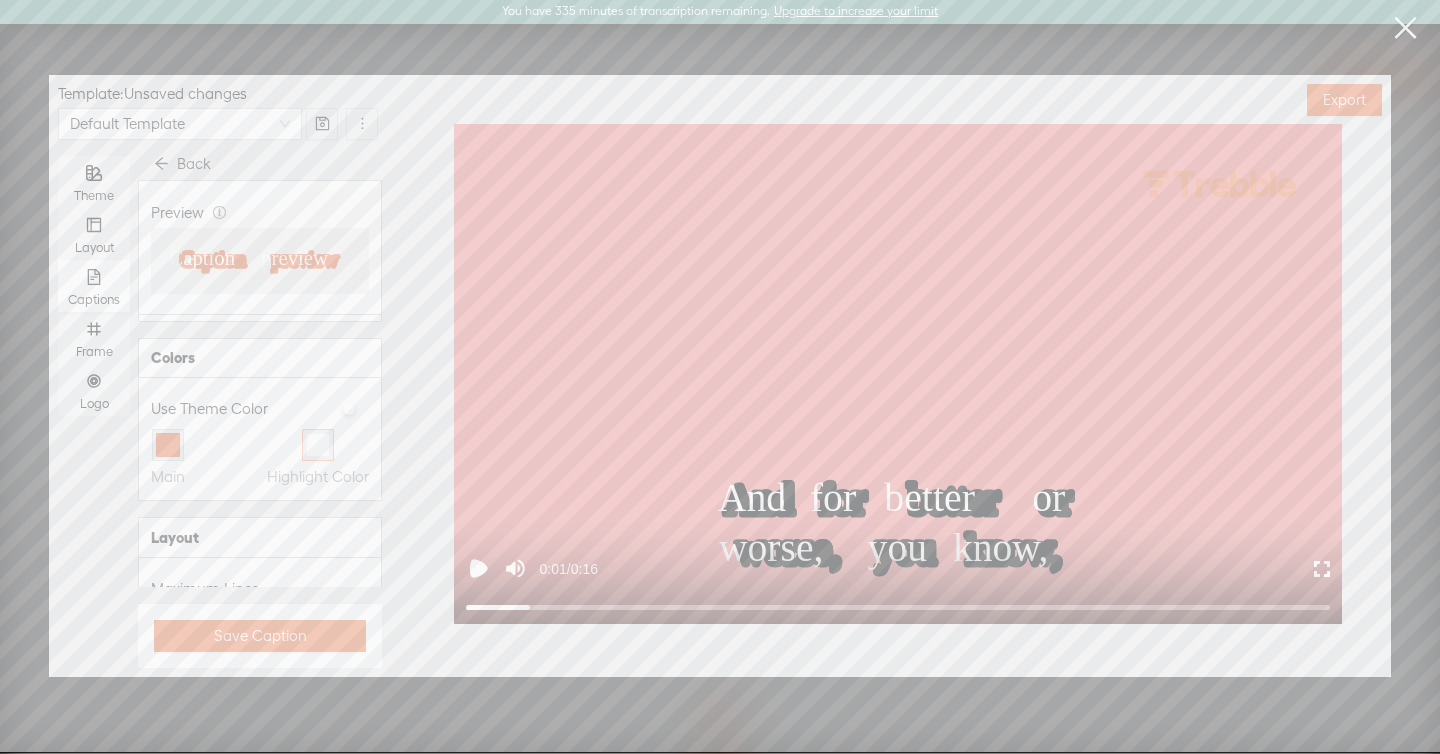 click at bounding box center [318, 445] 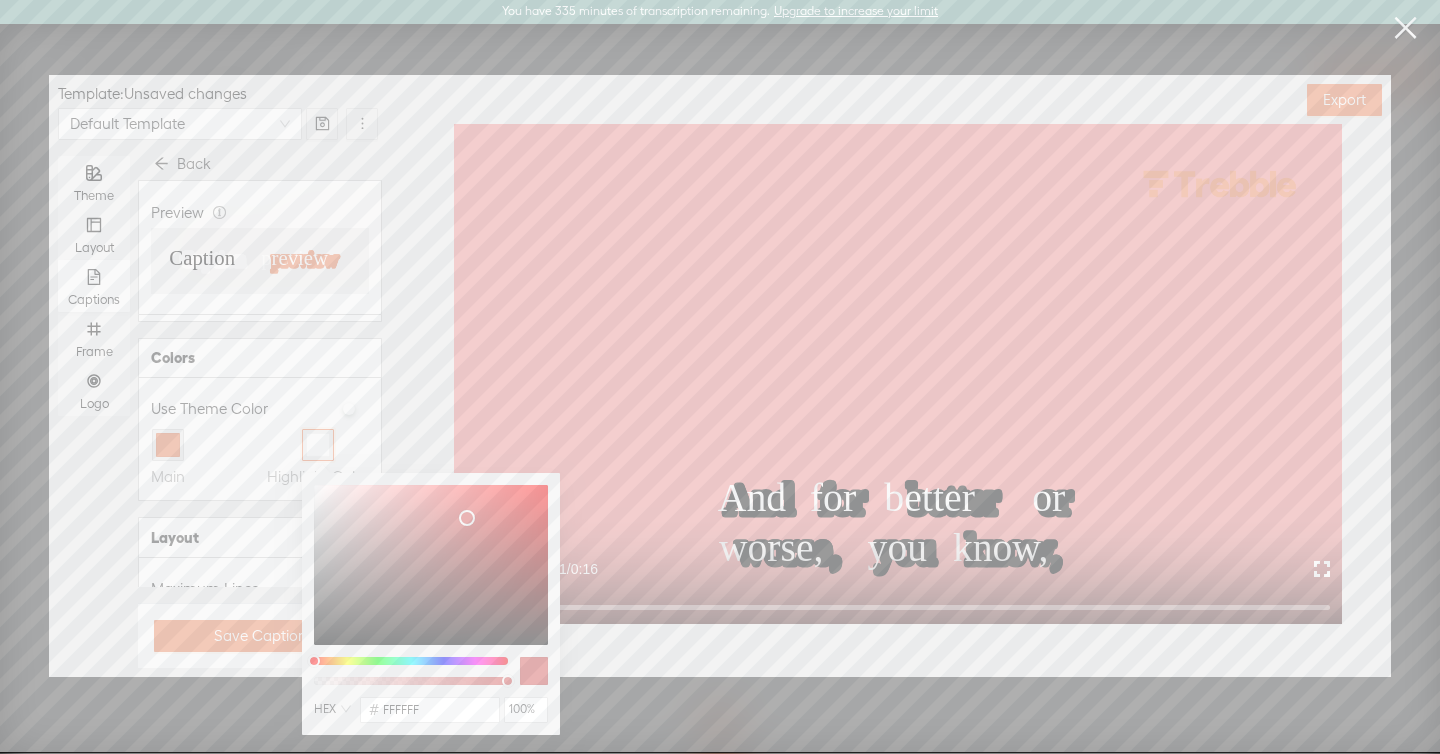 click at bounding box center [431, 565] 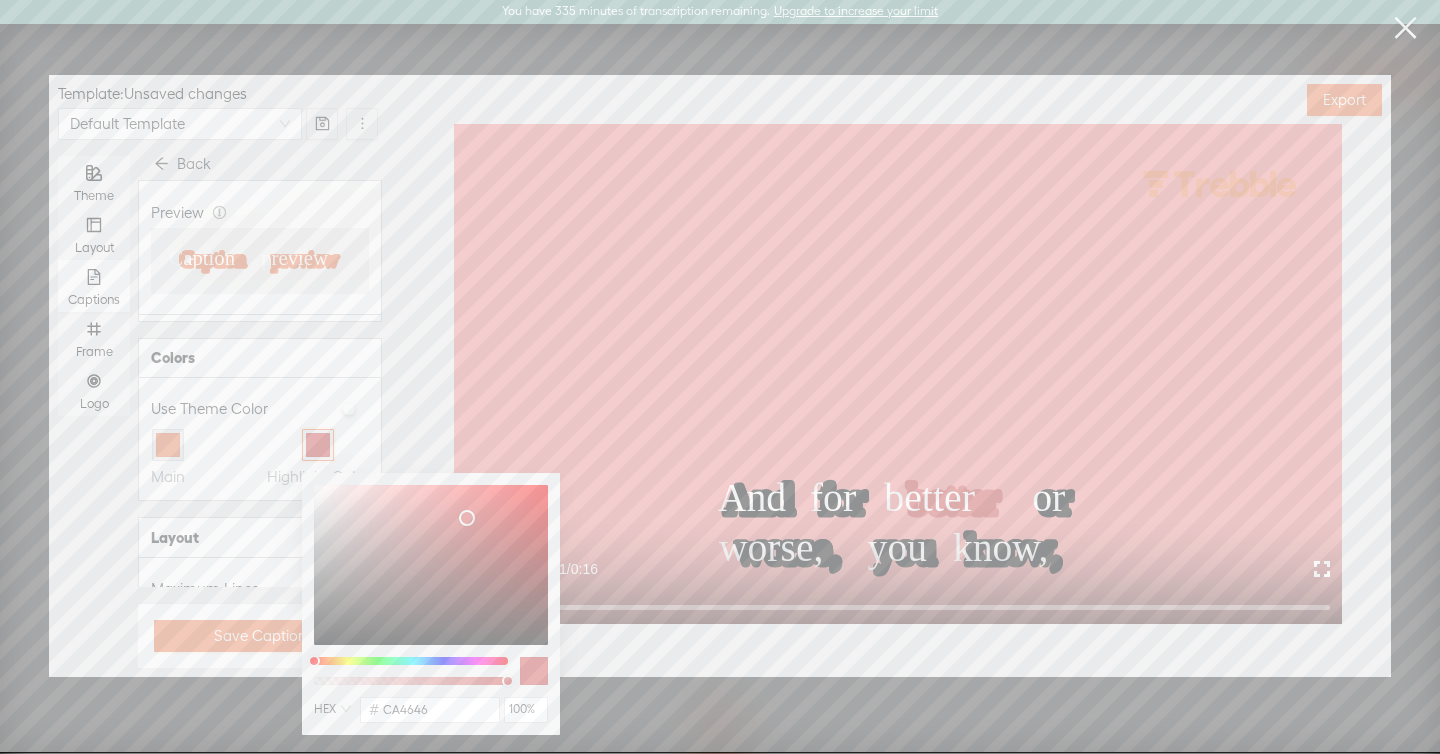 click at bounding box center (411, 661) 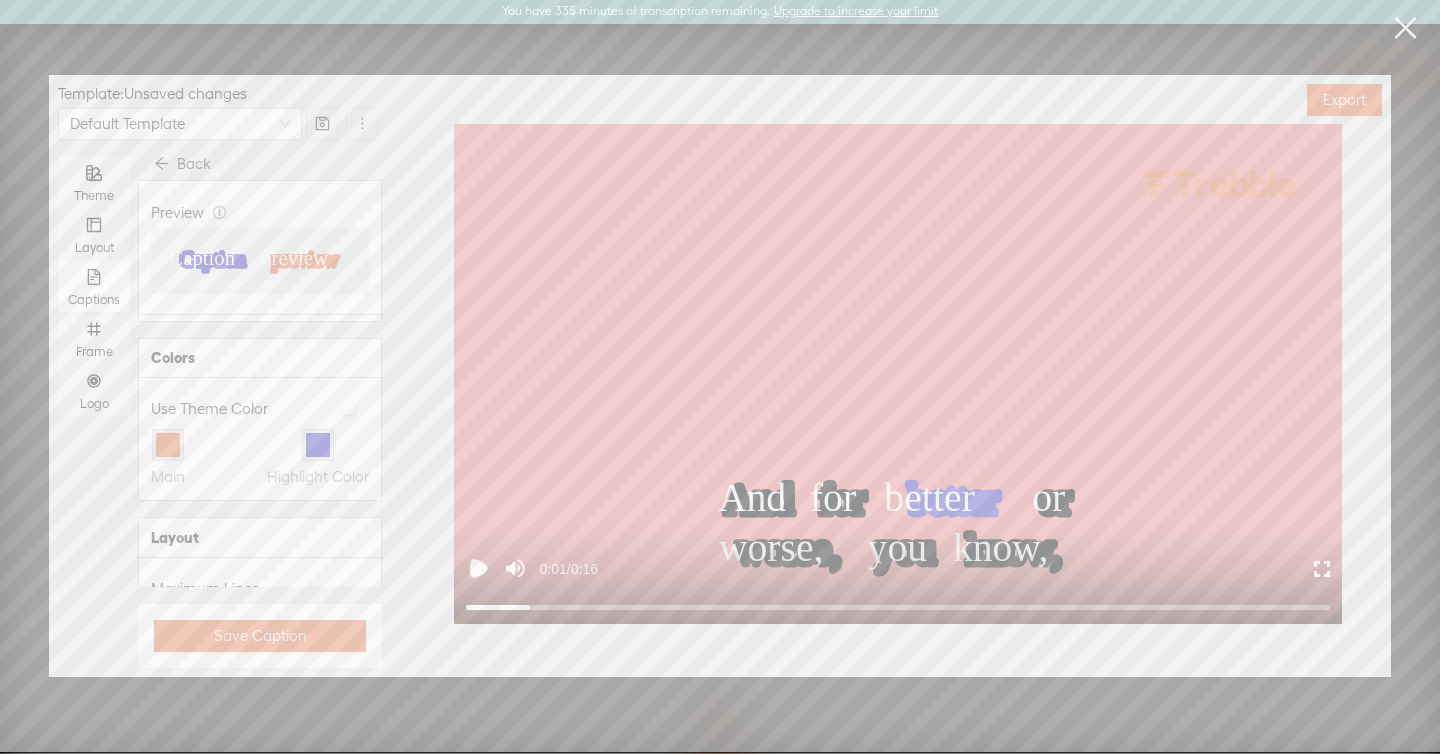 click on "Main Highlight Color" at bounding box center [260, 459] 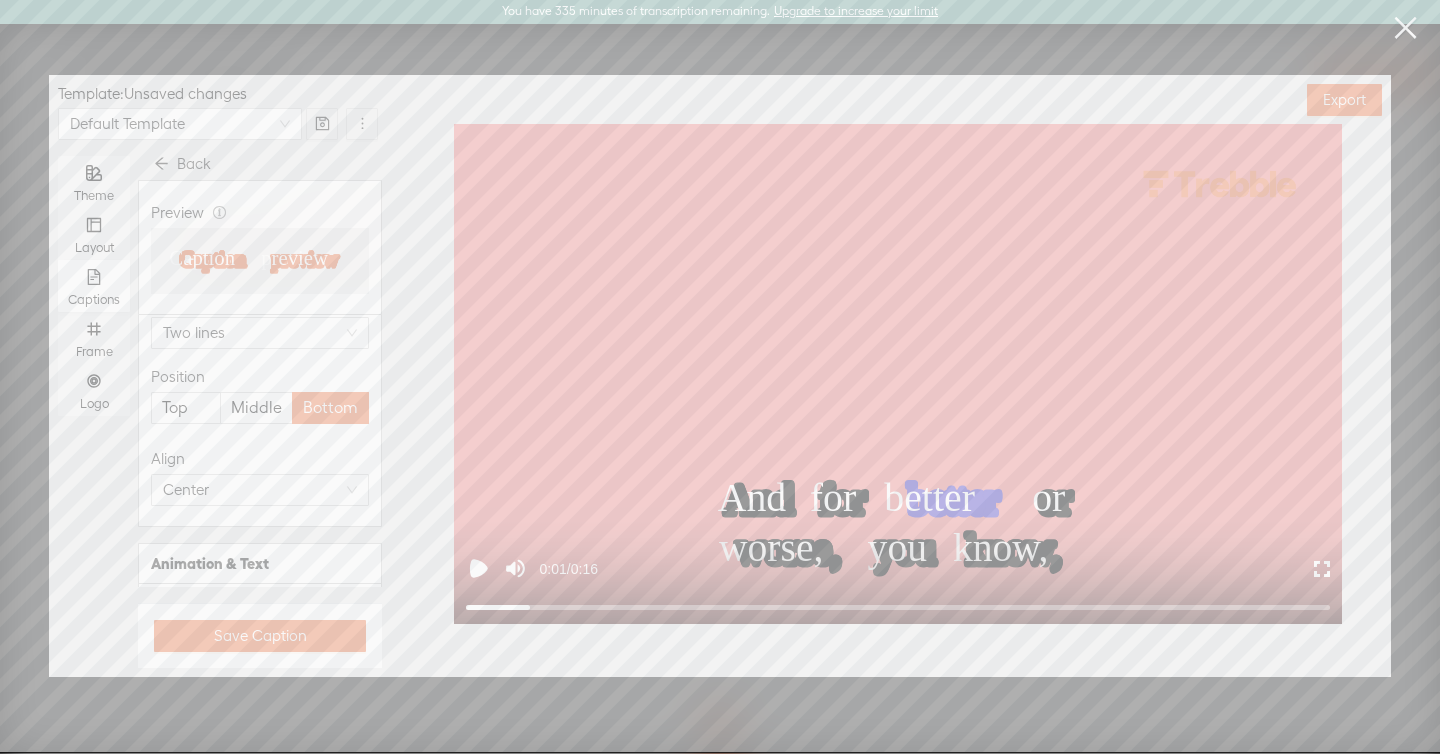 scroll, scrollTop: 1115, scrollLeft: 0, axis: vertical 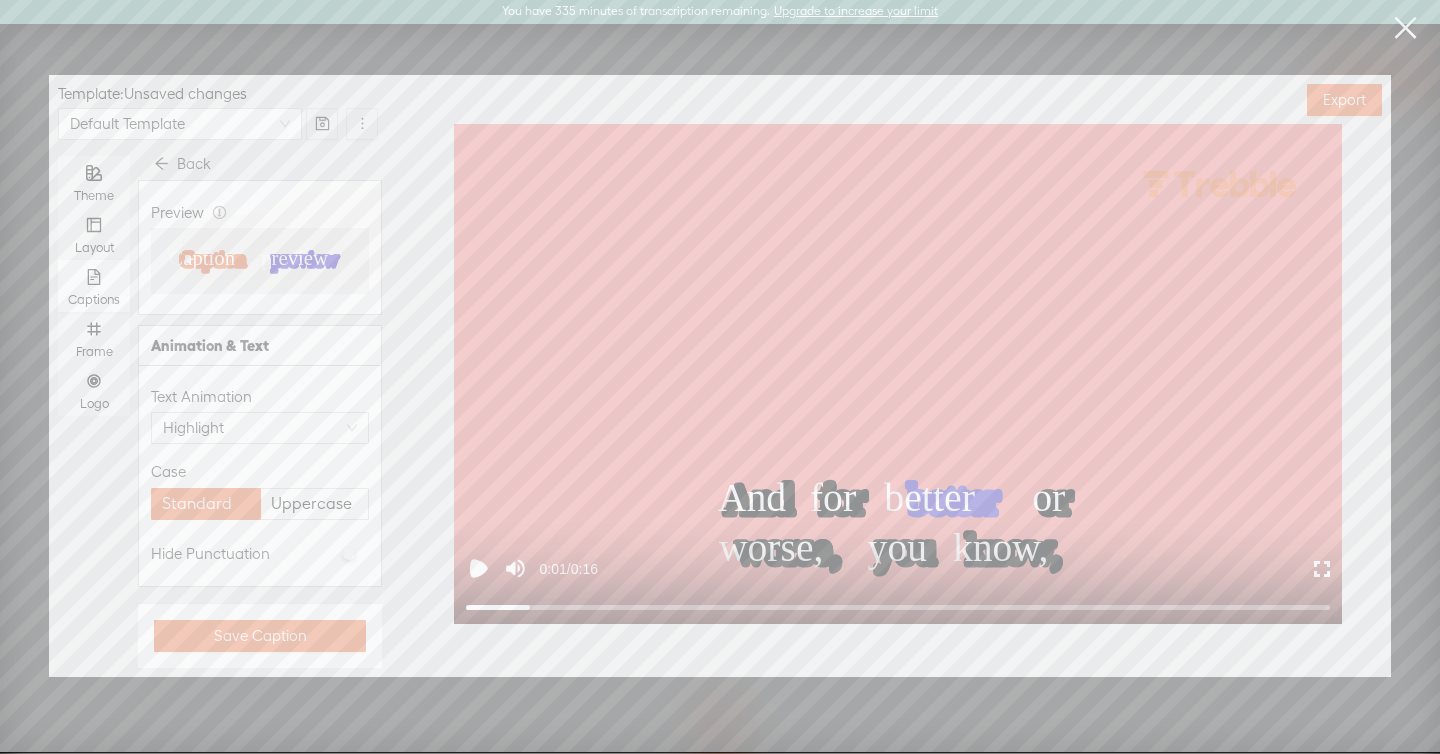 click 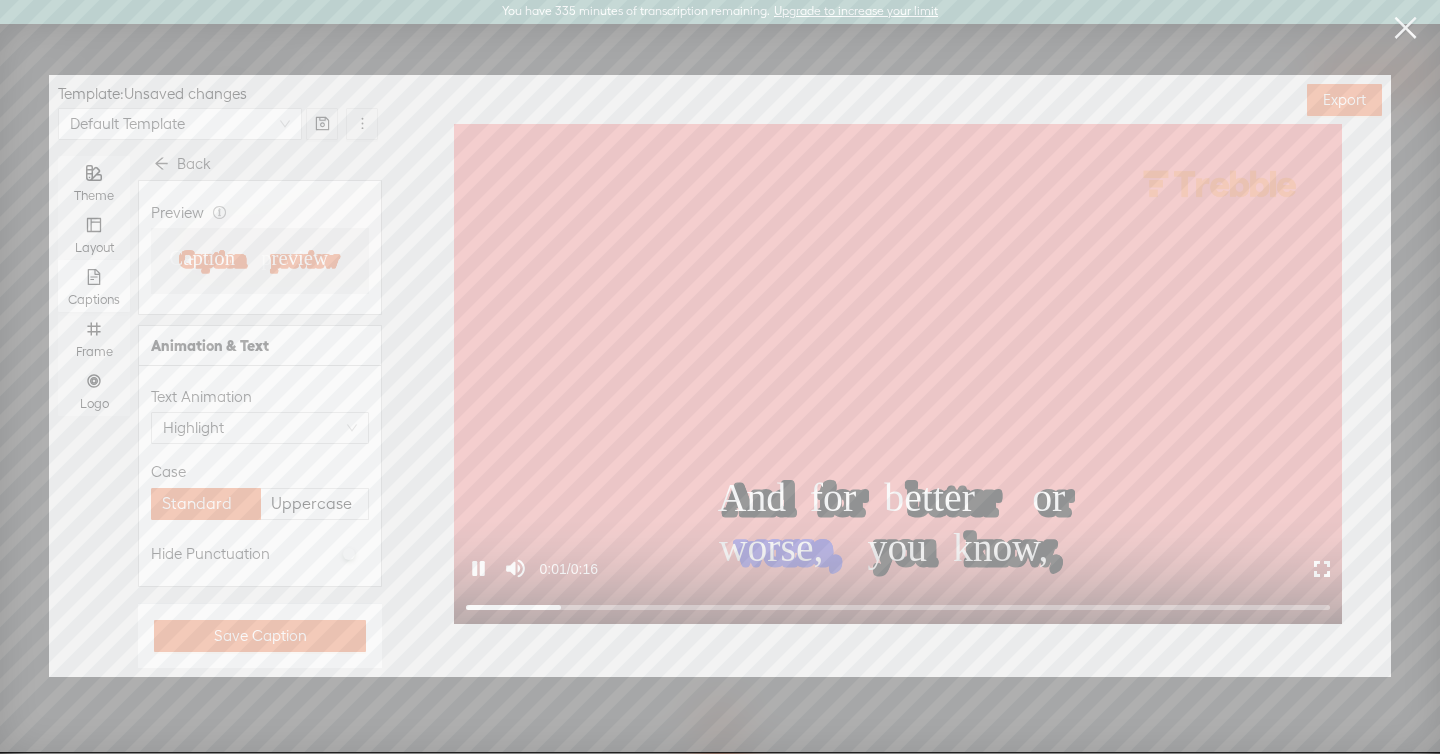 click 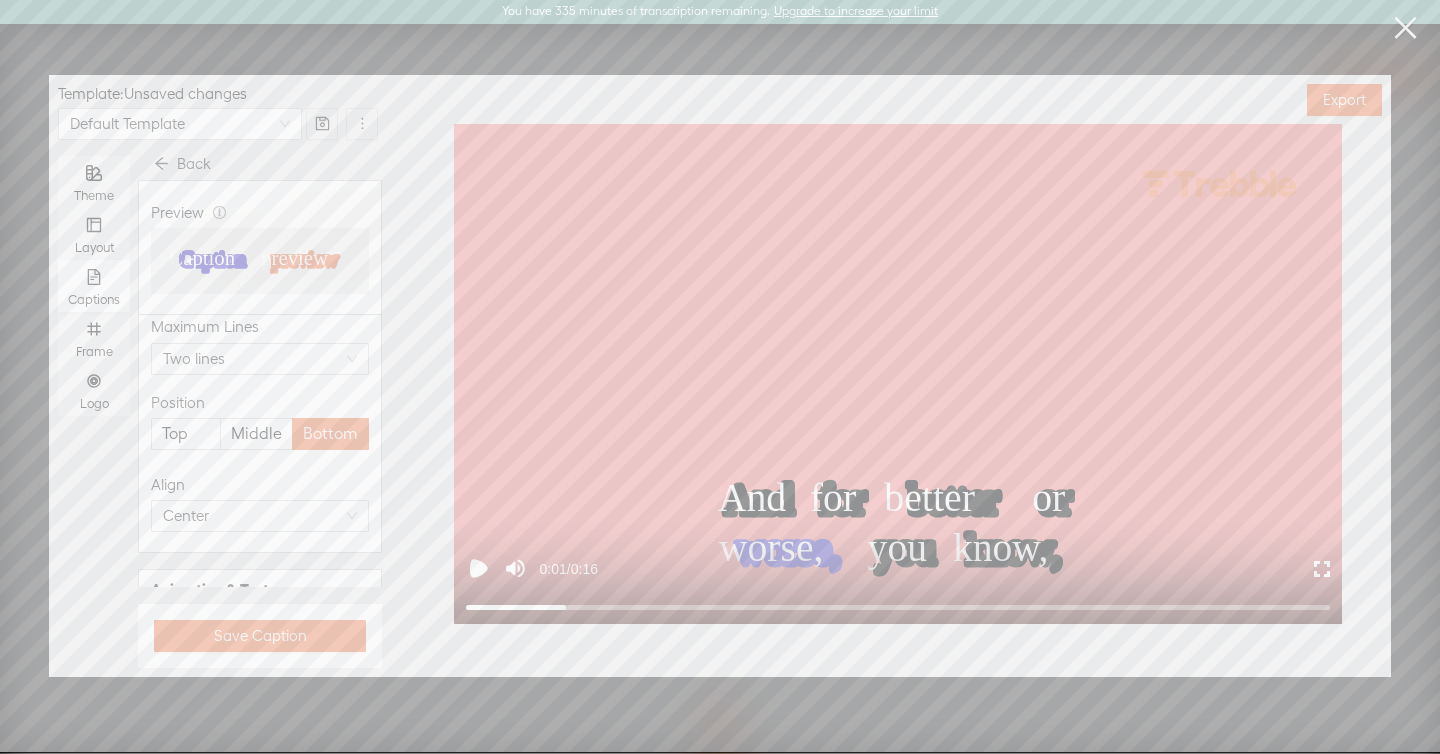 scroll, scrollTop: 723, scrollLeft: 0, axis: vertical 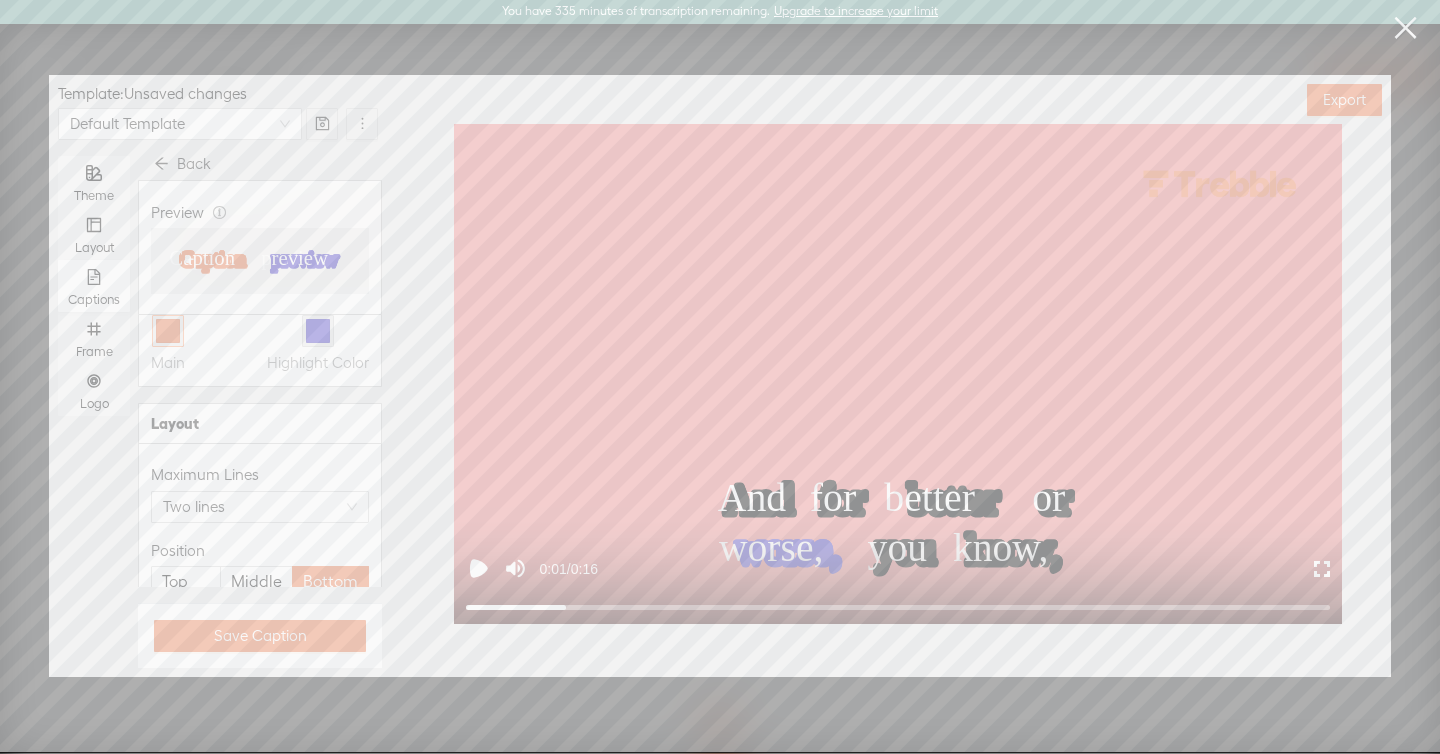 click at bounding box center [168, 331] 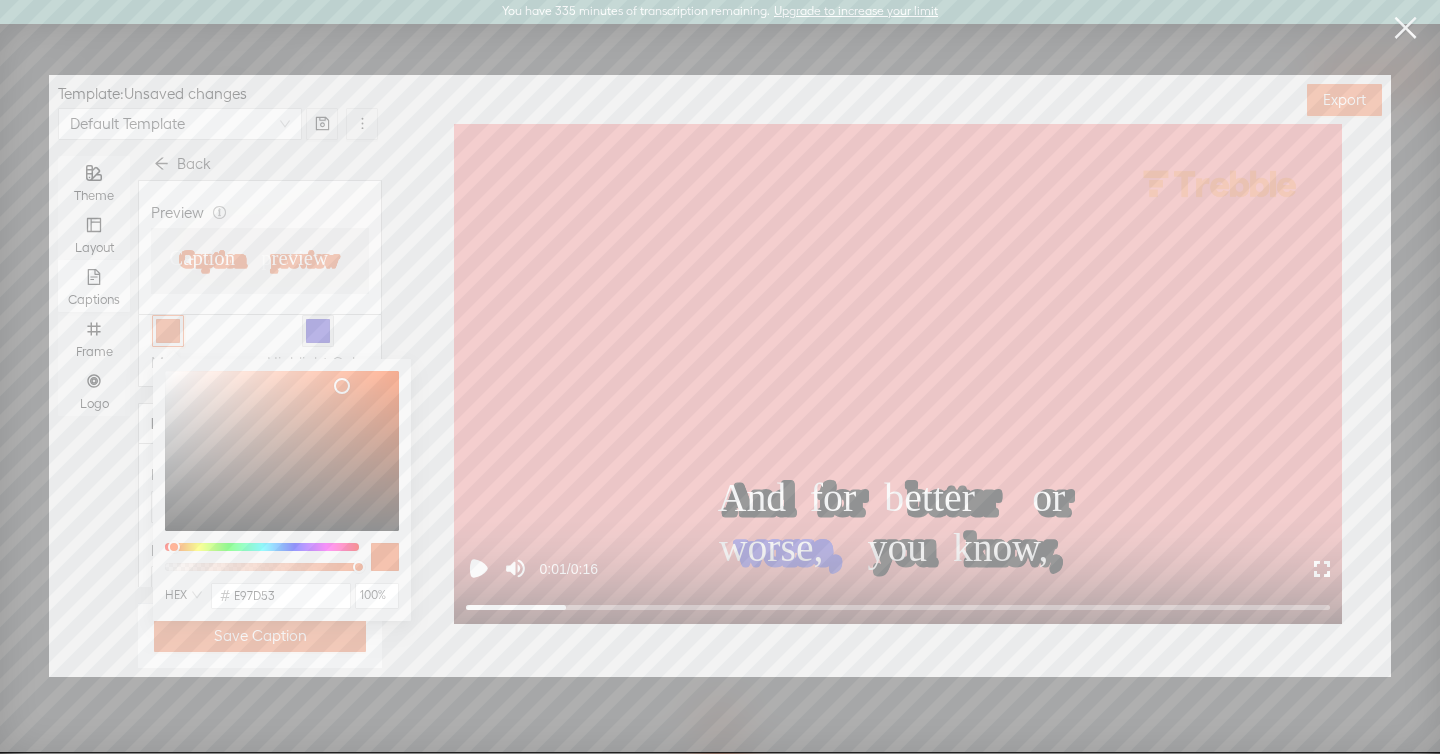 click at bounding box center [282, 451] 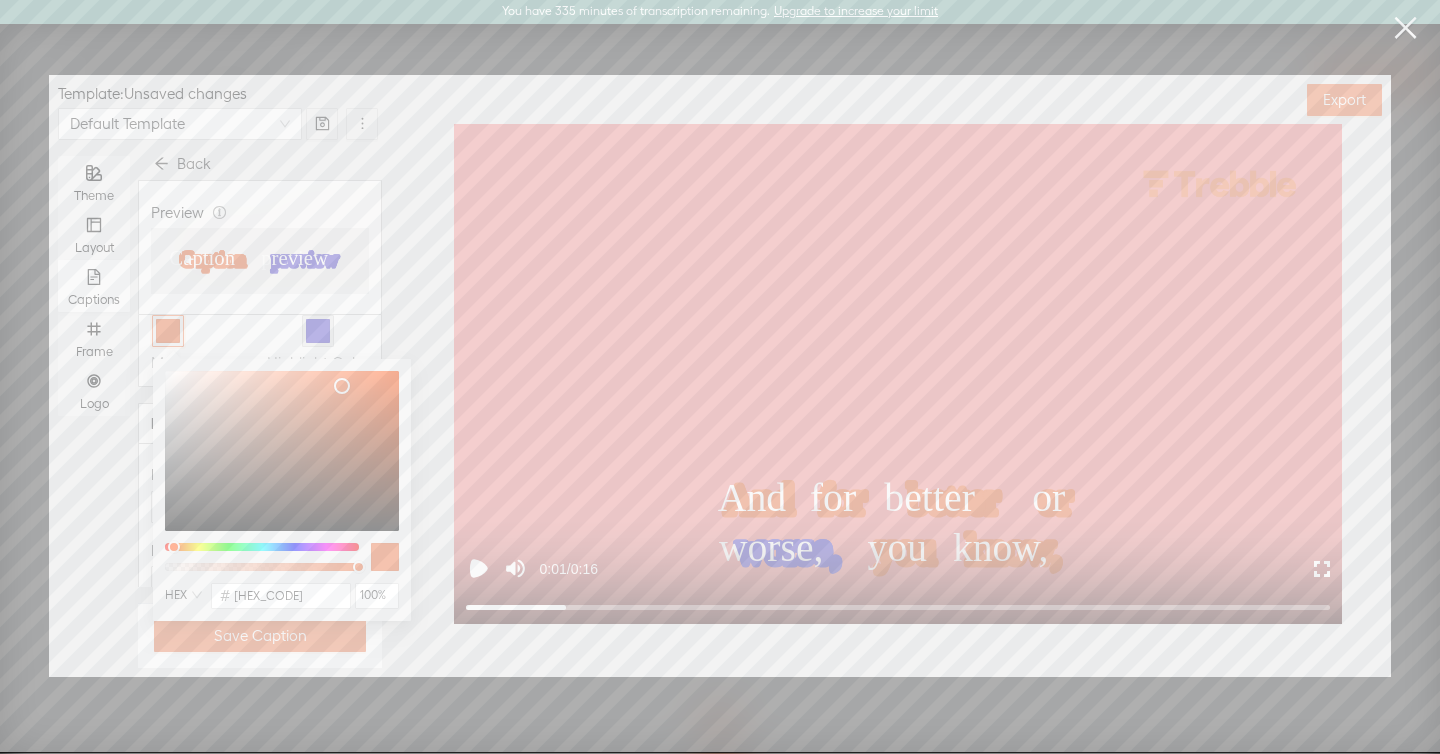 click on "Template :  Unsaved changes Default Template Theme Layout Captions Frame Logo Back Preview Caption Caption Caption Caption preview preview preview preview Caption preview Basic Settings Caption Name Fractal Caption Copy Font Rubik Wet Paint Font Size Medium Appearance Outline 3D Stroke Background None Border Radius Square Colors Use Theme Color Main Highlight Color Layout Maximum Lines Two lines Position Top Middle Bottom Align Center Animation & Text Text Animation Highlight Case Standard Uppercase Hide Punctuation Save Caption" at bounding box center (220, 384) 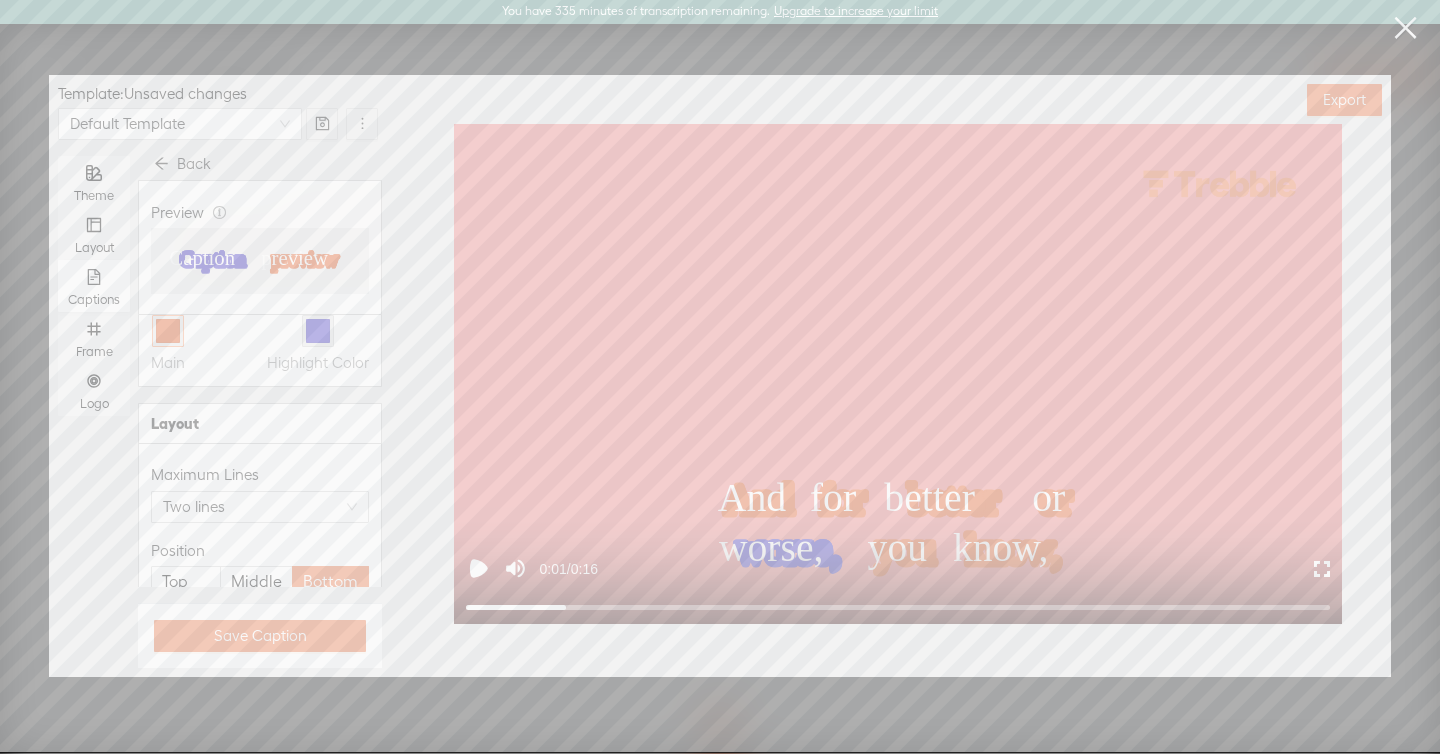 click at bounding box center [168, 331] 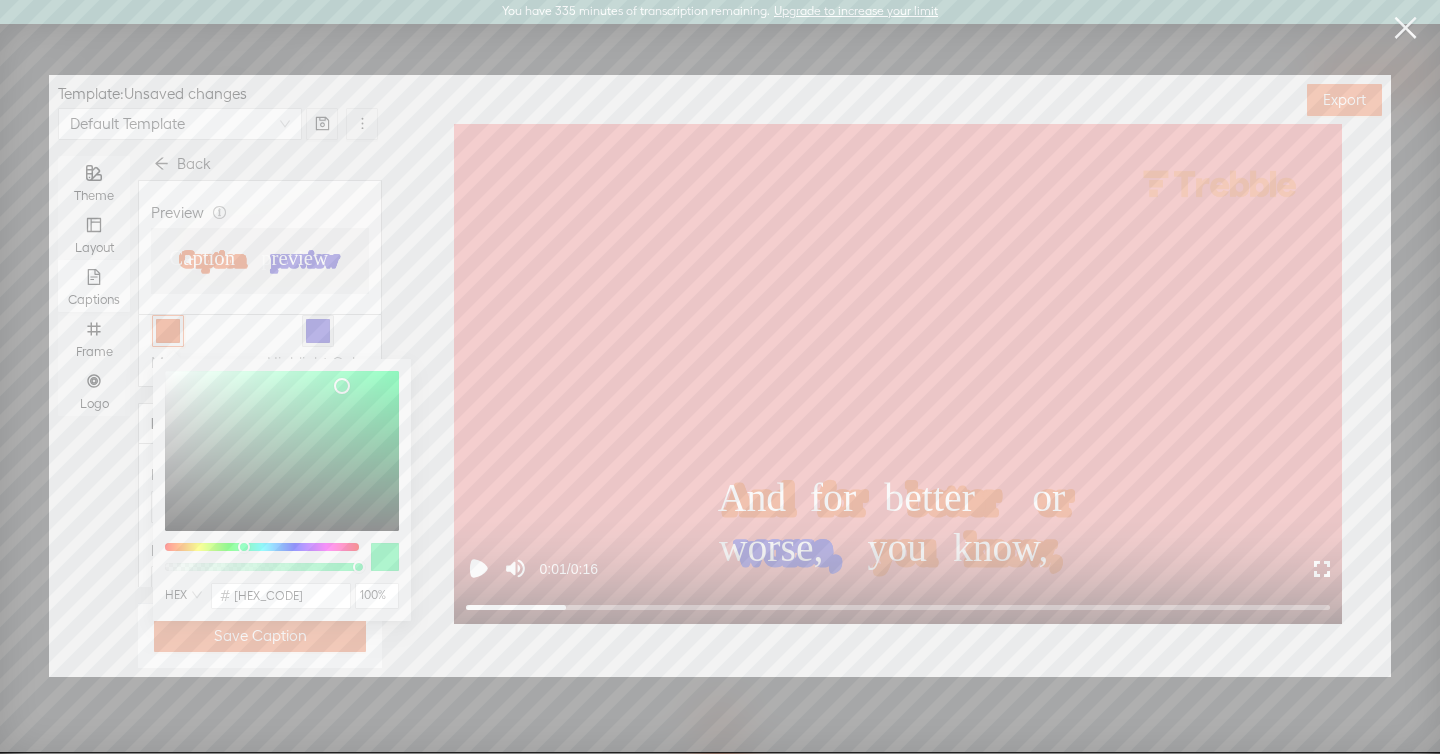 click at bounding box center (262, 547) 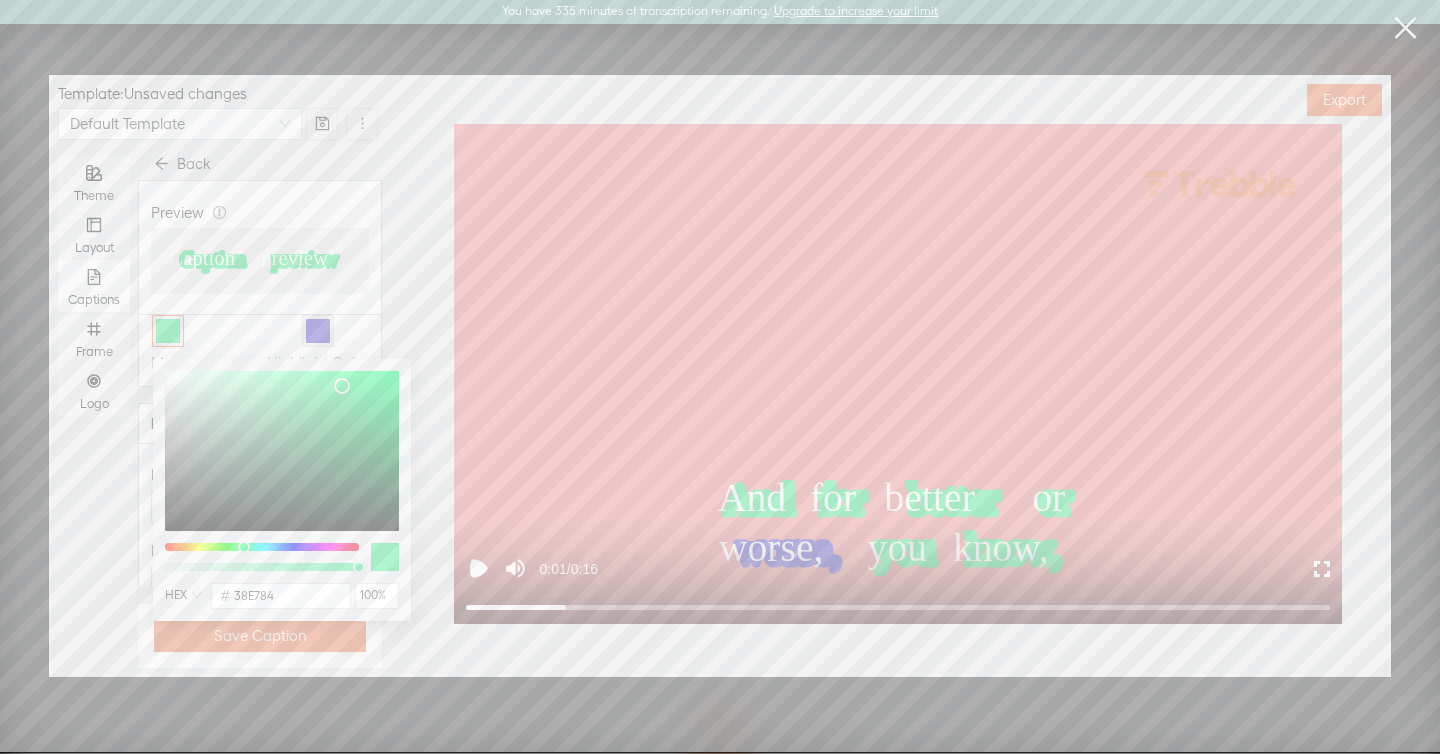 click at bounding box center [262, 547] 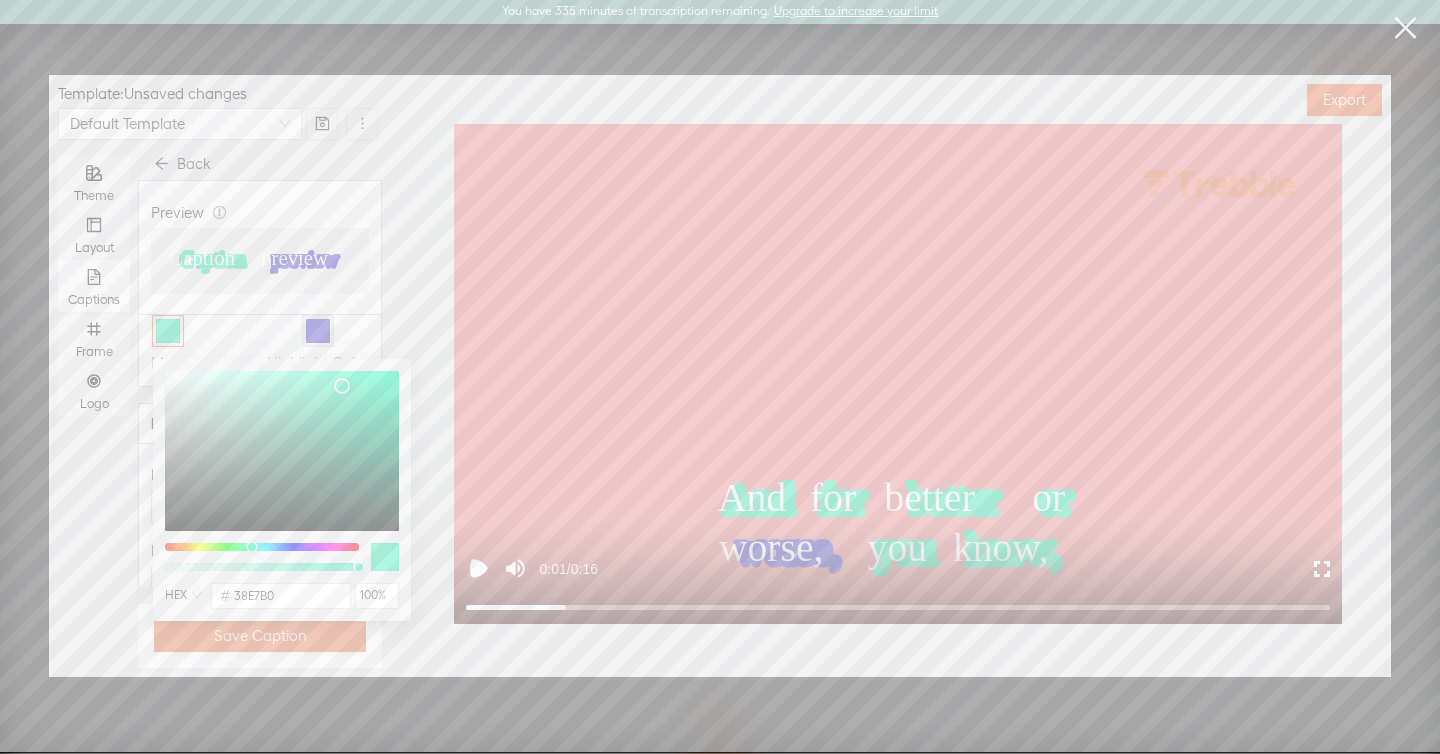 click at bounding box center (252, 547) 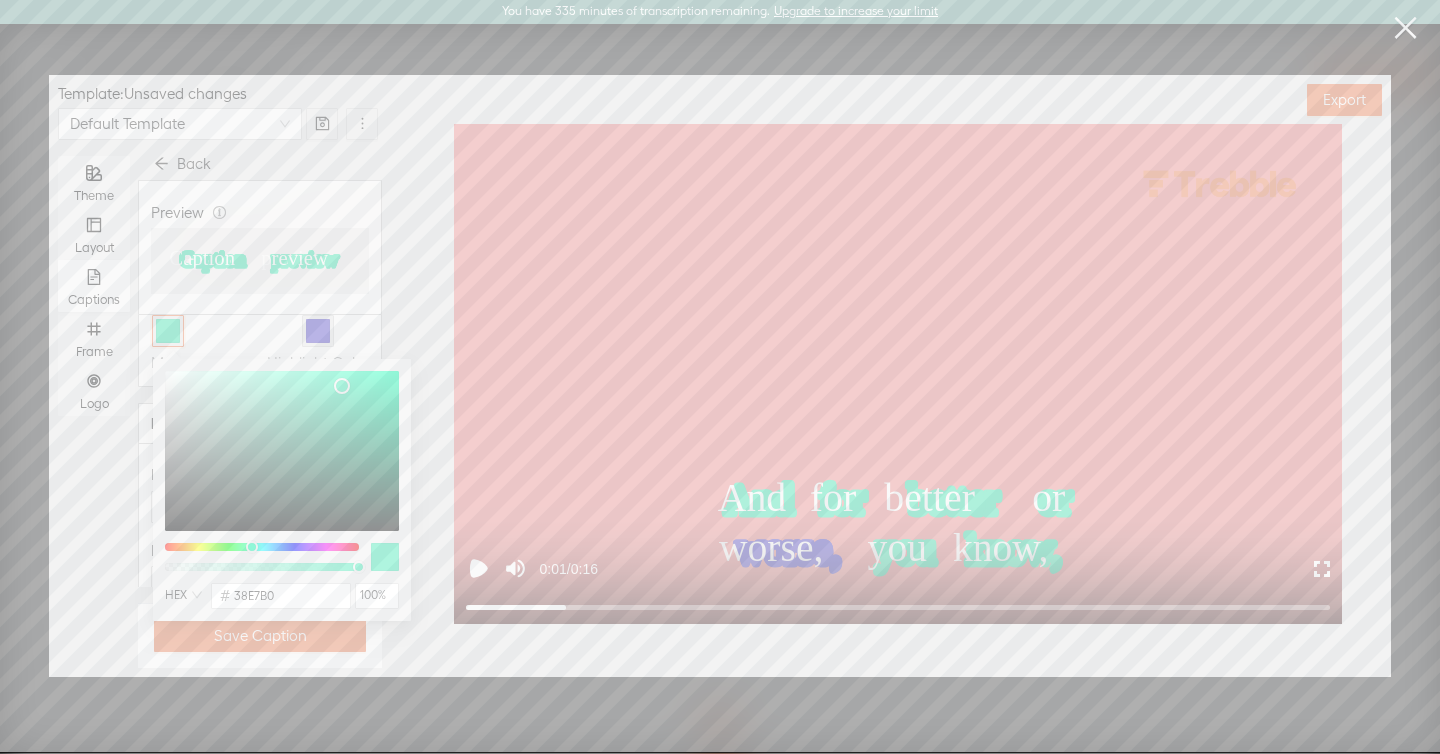 click on "Highlight Color" at bounding box center (318, 345) 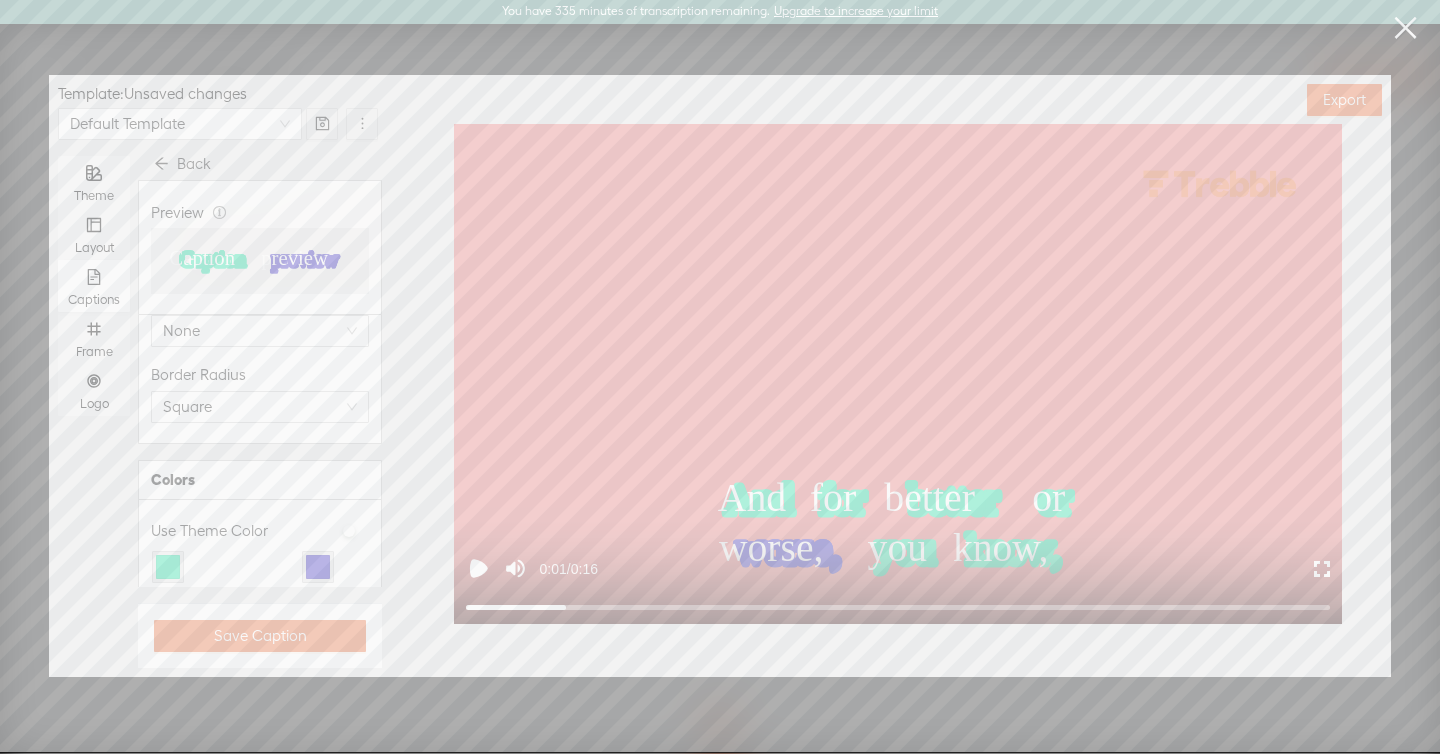 scroll, scrollTop: 0, scrollLeft: 0, axis: both 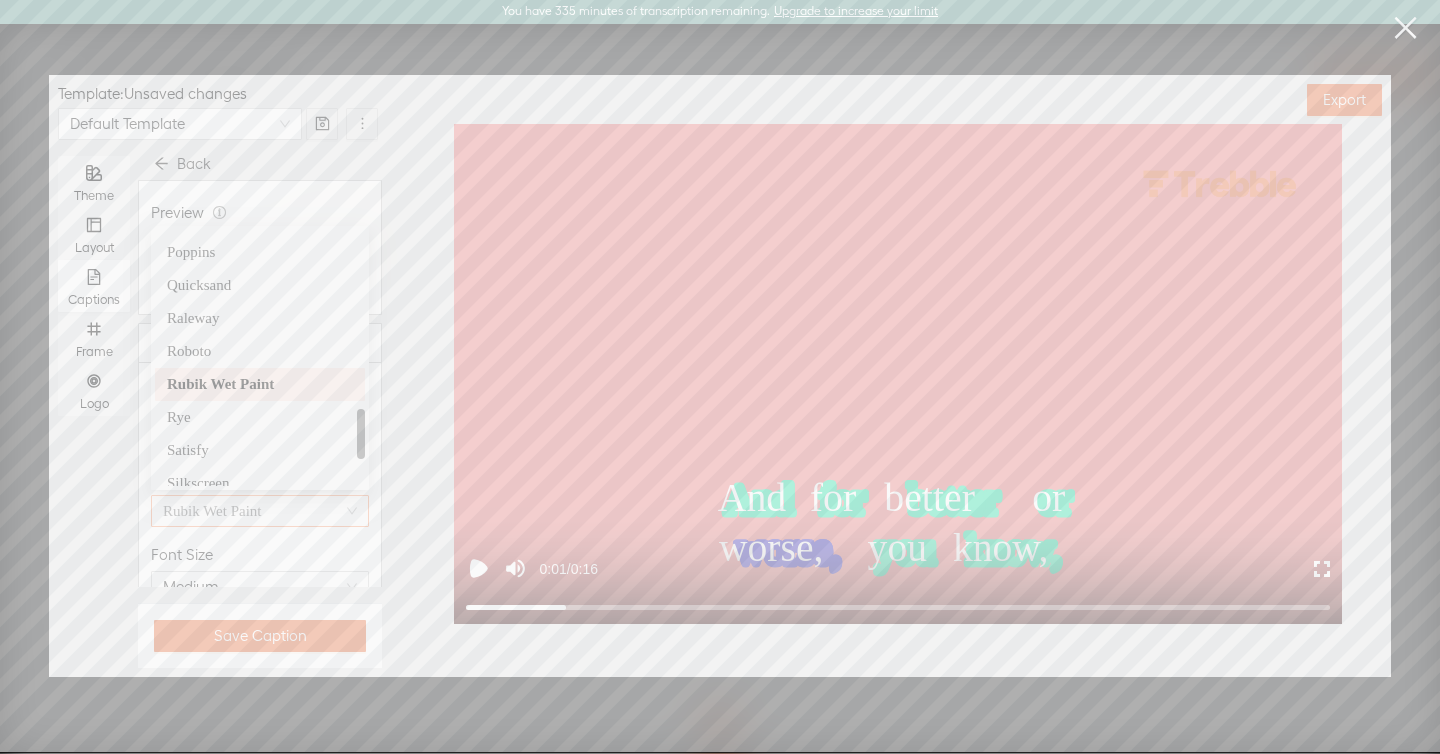click on "Rubik Wet Paint" at bounding box center (260, 511) 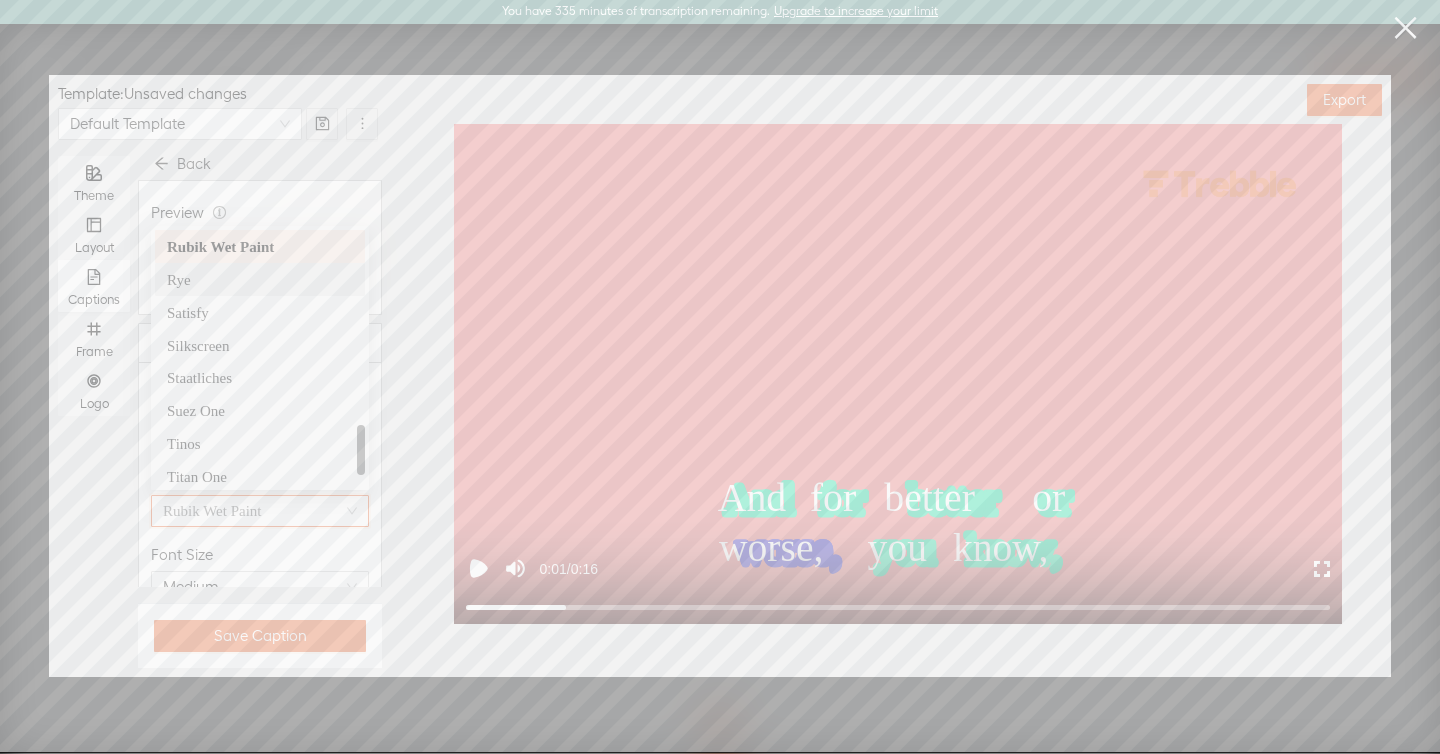 scroll, scrollTop: 1035, scrollLeft: 0, axis: vertical 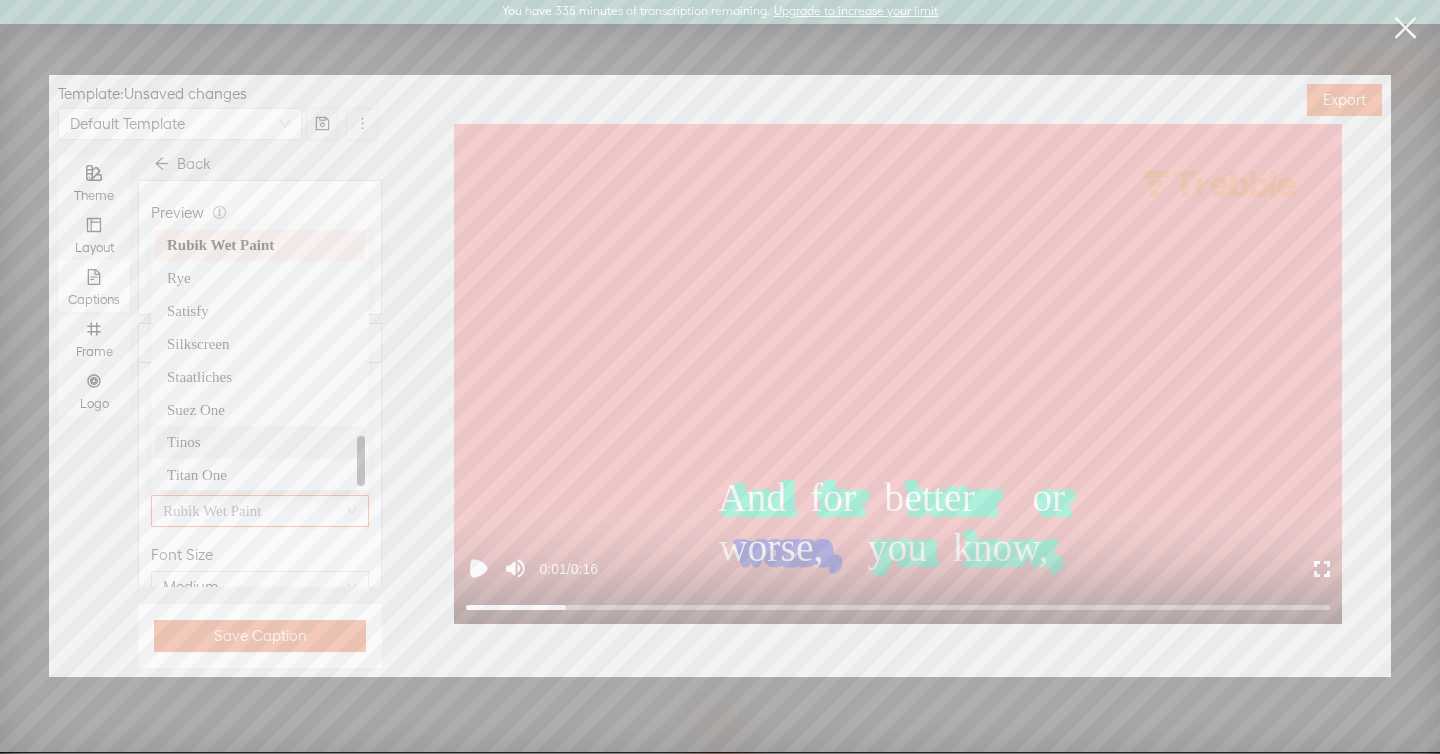 click on "Titan One" at bounding box center (260, 475) 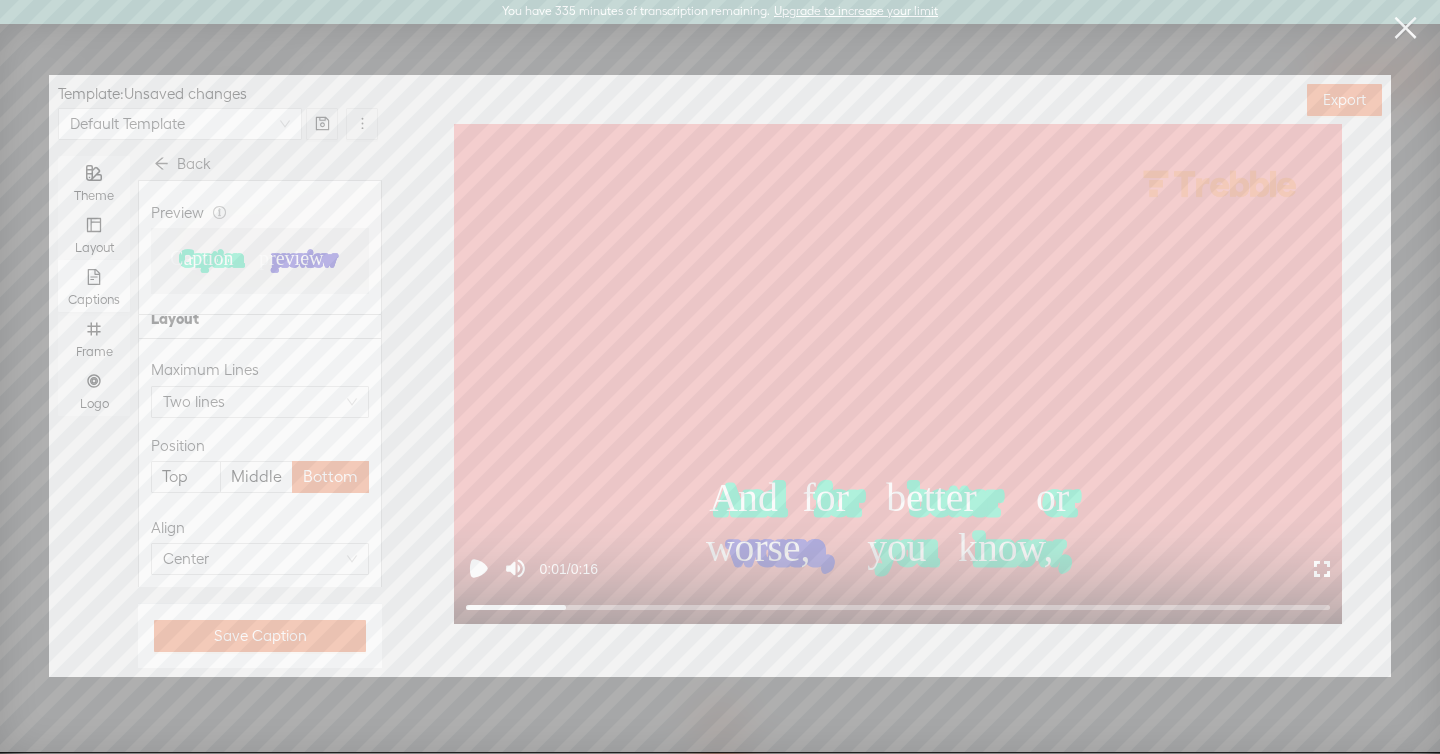 scroll, scrollTop: 1115, scrollLeft: 0, axis: vertical 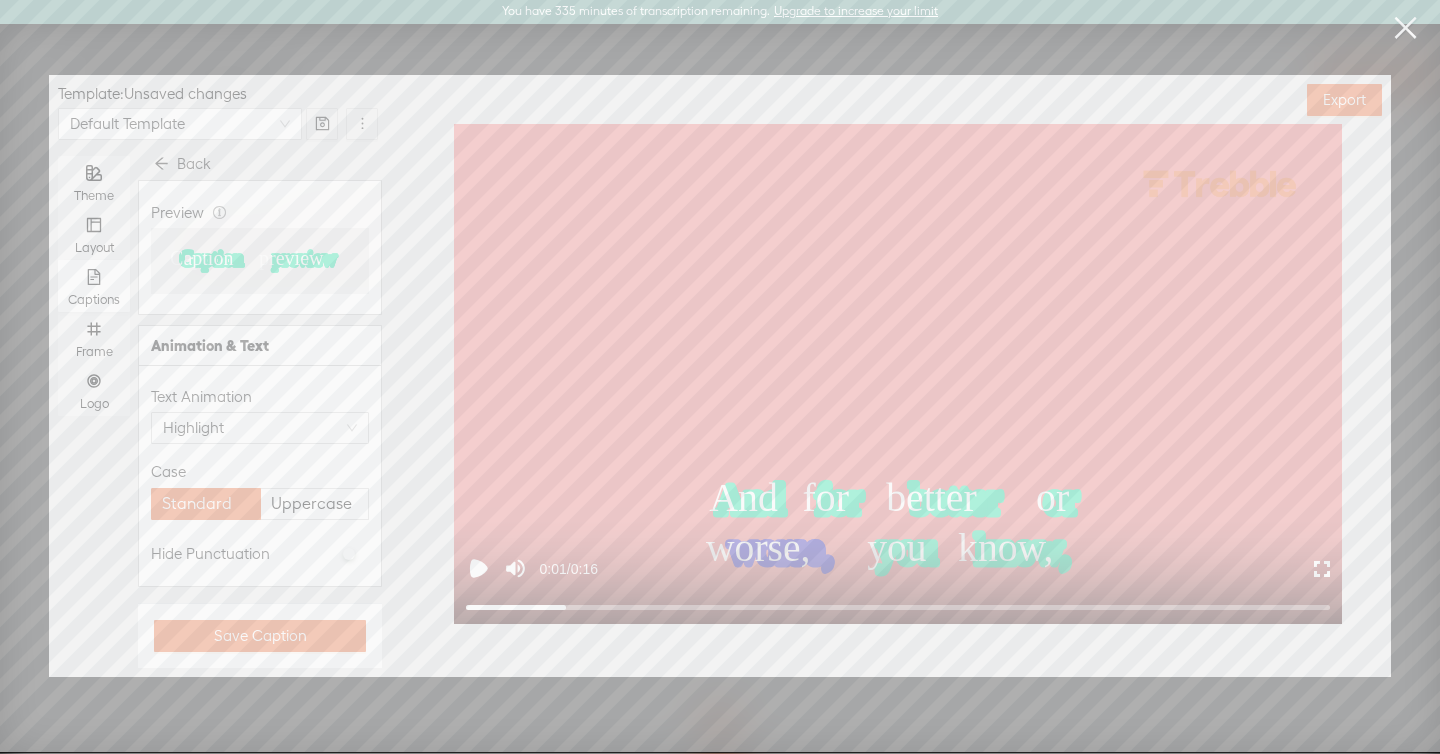 click on "Text Animation Highlight" at bounding box center [260, 415] 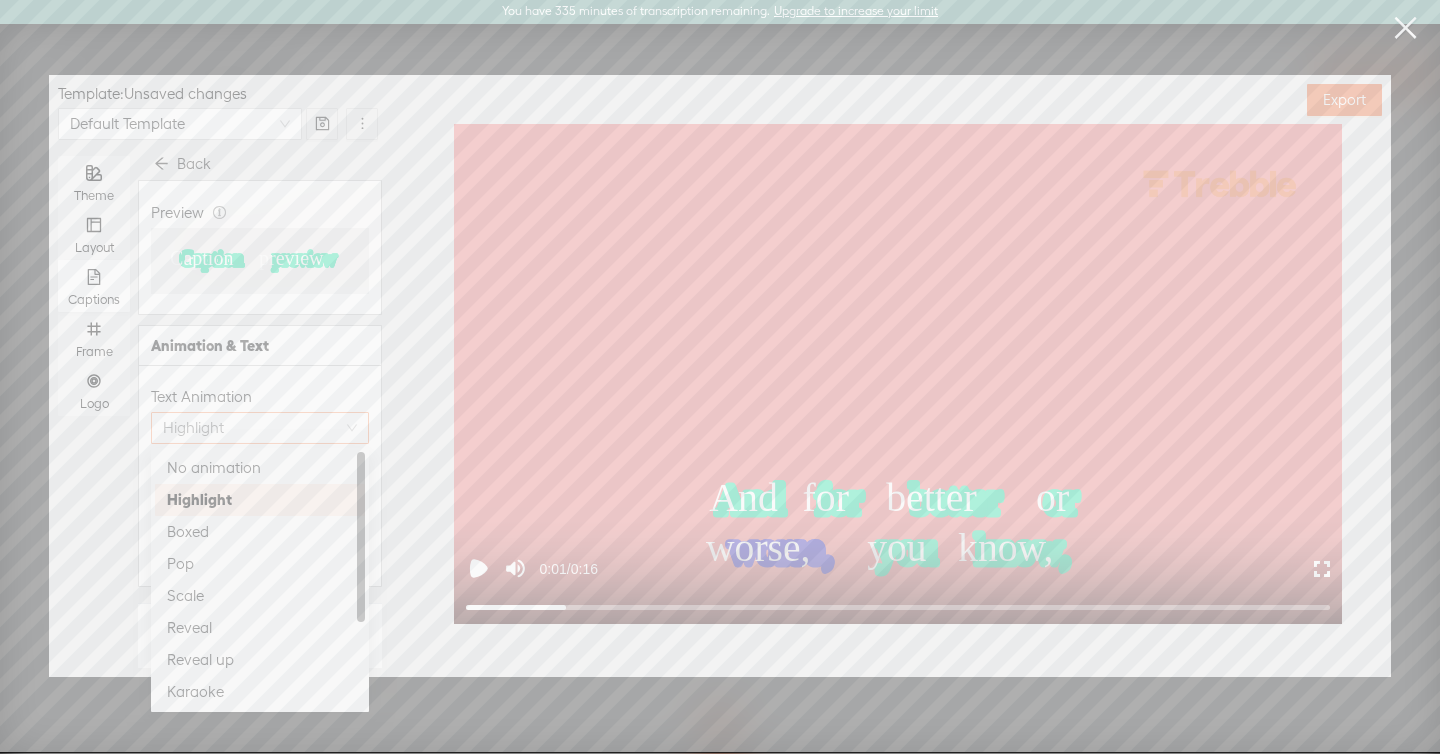 click on "Highlight" at bounding box center (260, 428) 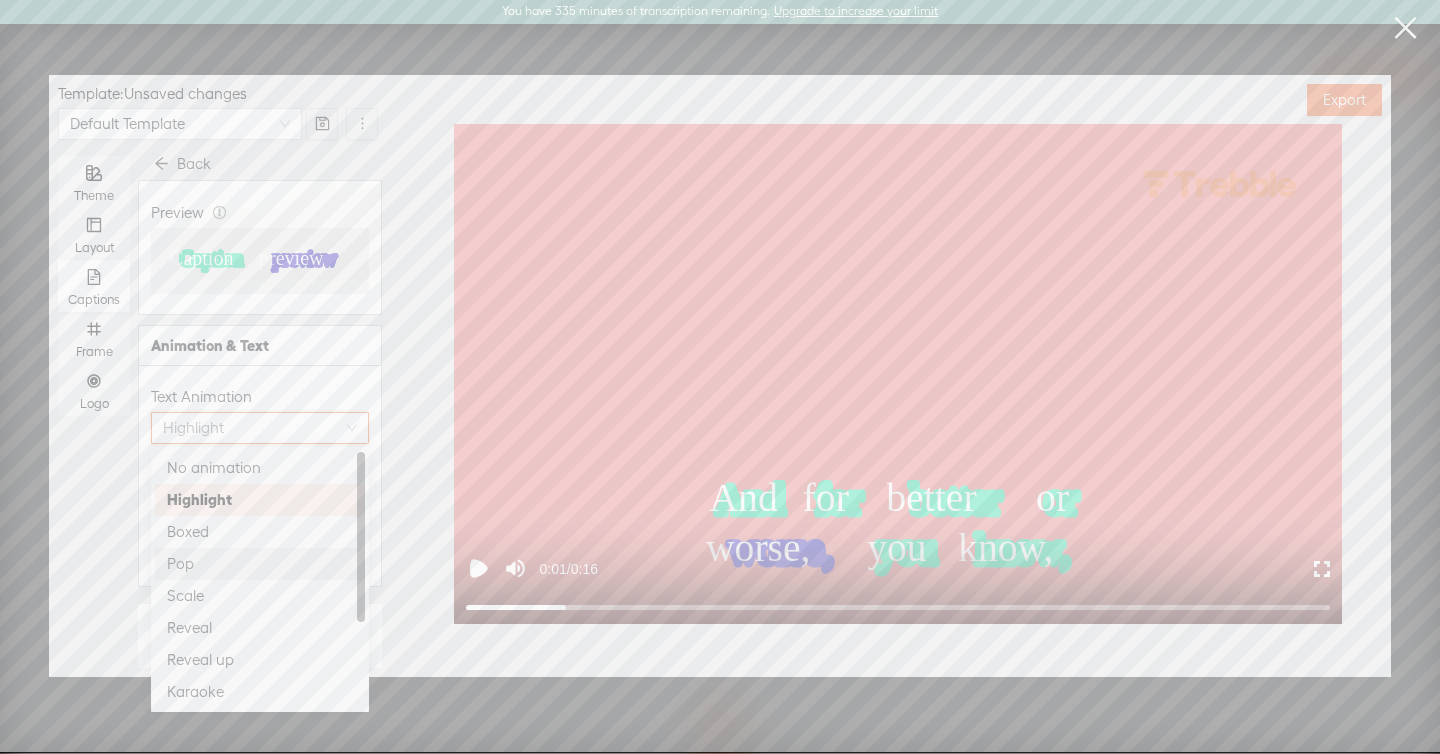 drag, startPoint x: 202, startPoint y: 583, endPoint x: 194, endPoint y: 557, distance: 27.202942 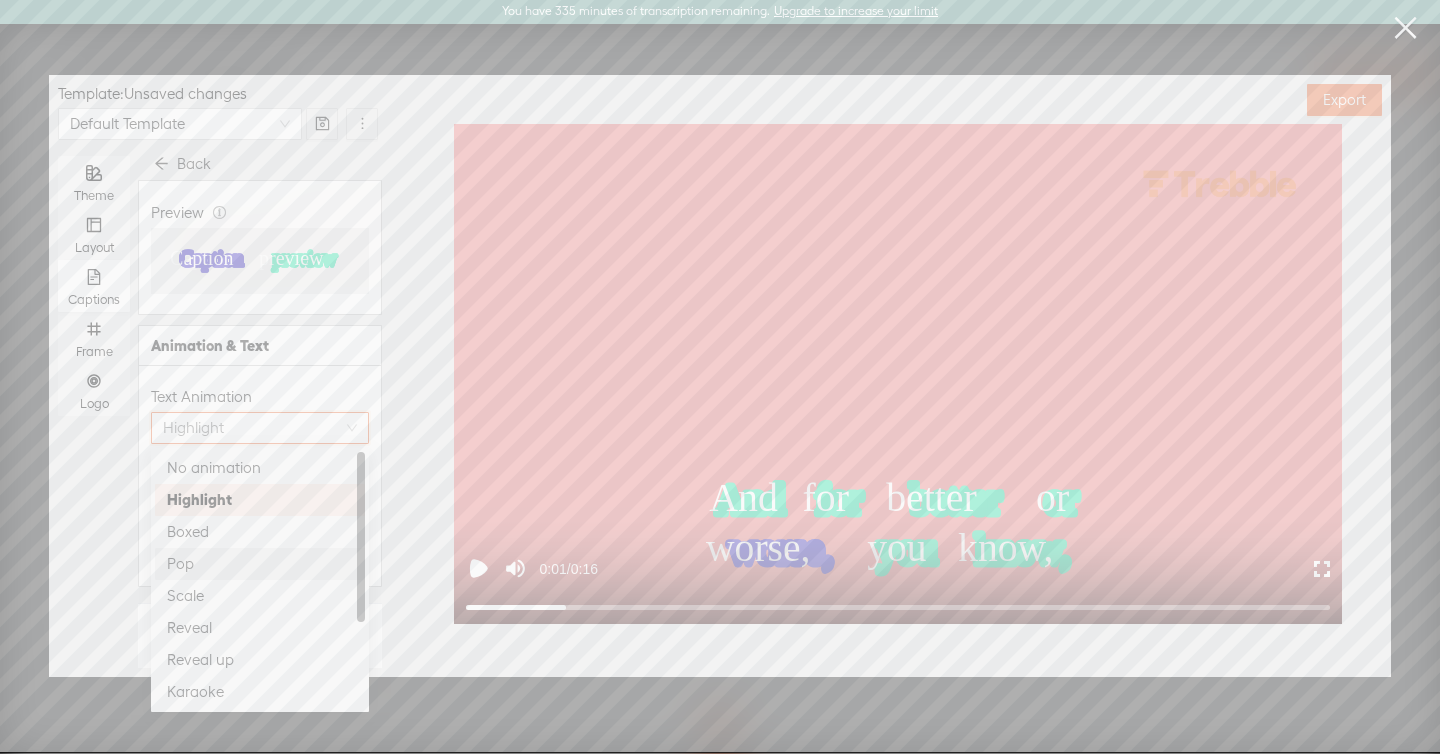 click on "Pop" at bounding box center [260, 564] 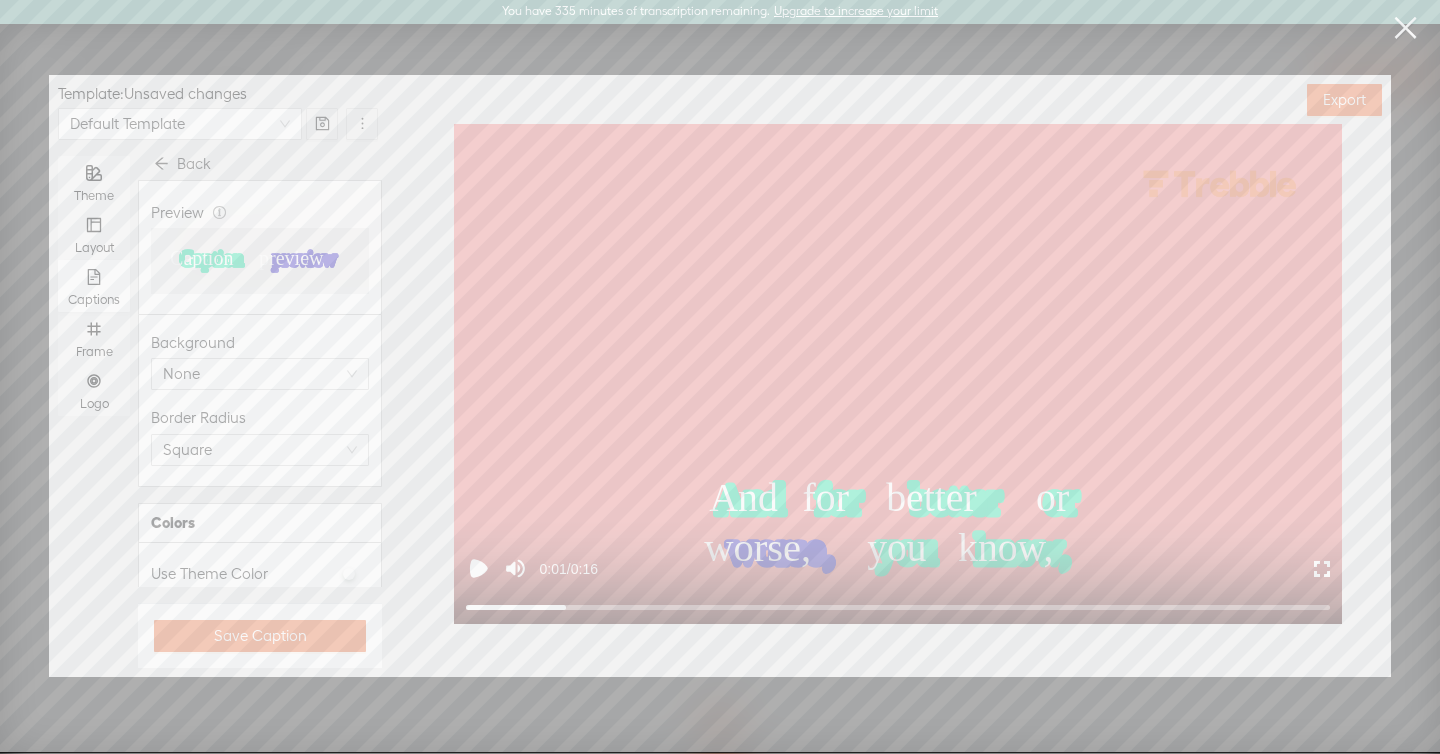 scroll, scrollTop: 404, scrollLeft: 0, axis: vertical 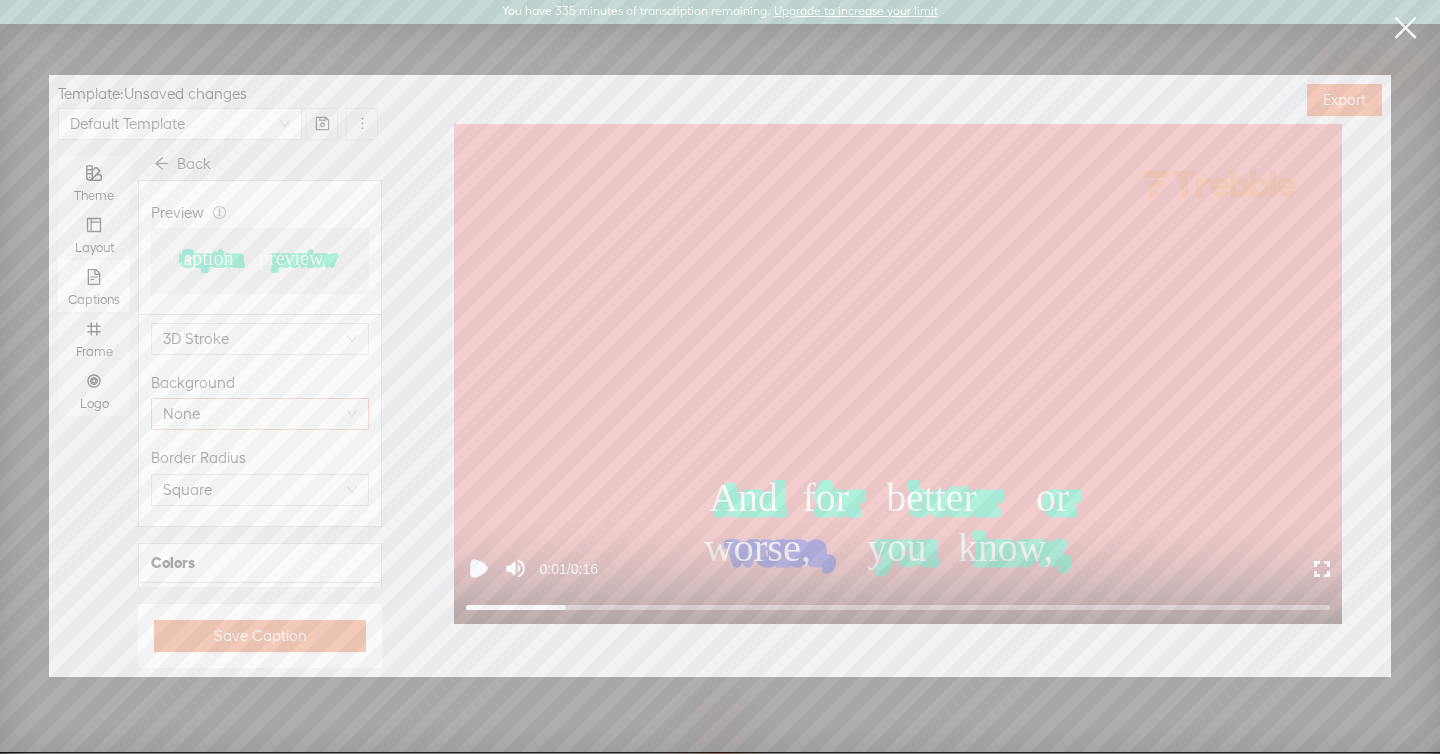 click on "None" at bounding box center [260, 414] 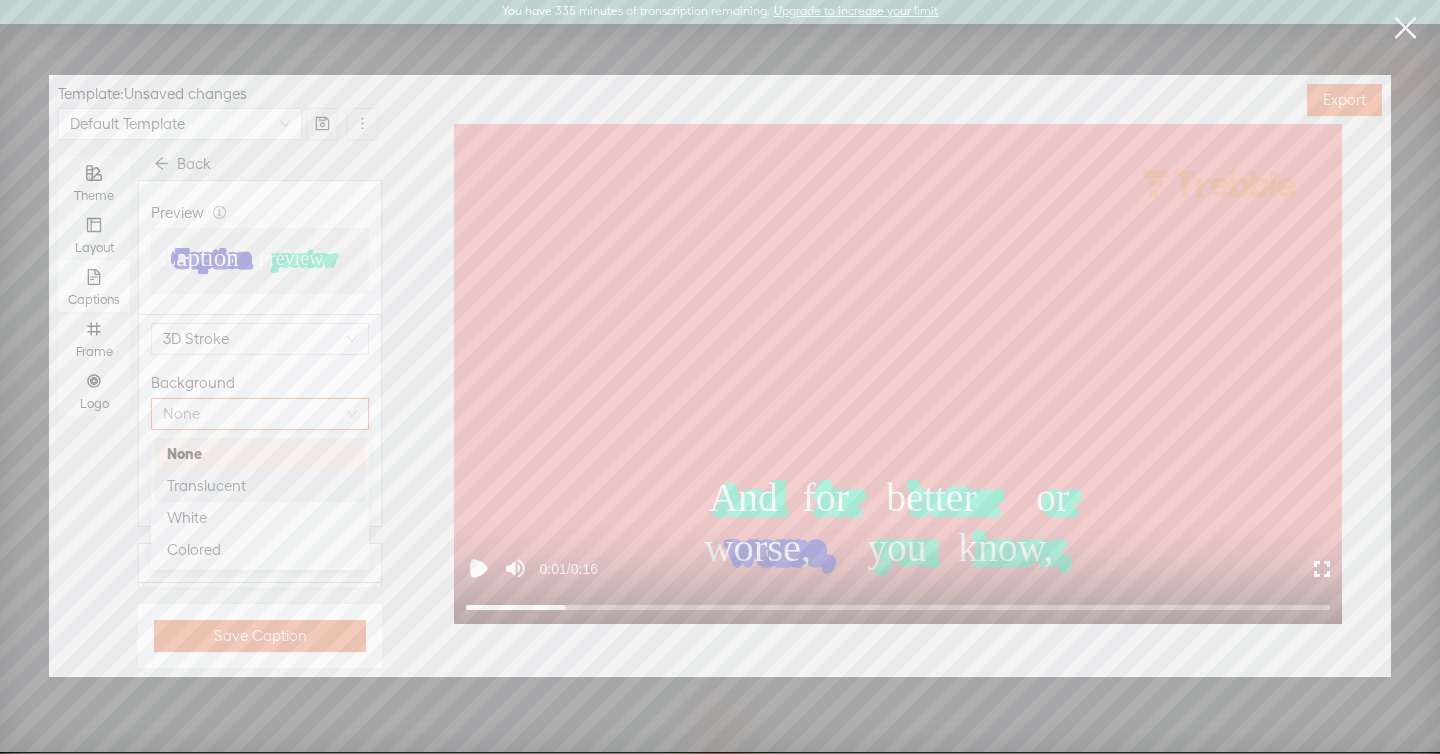 click on "Translucent" at bounding box center [260, 486] 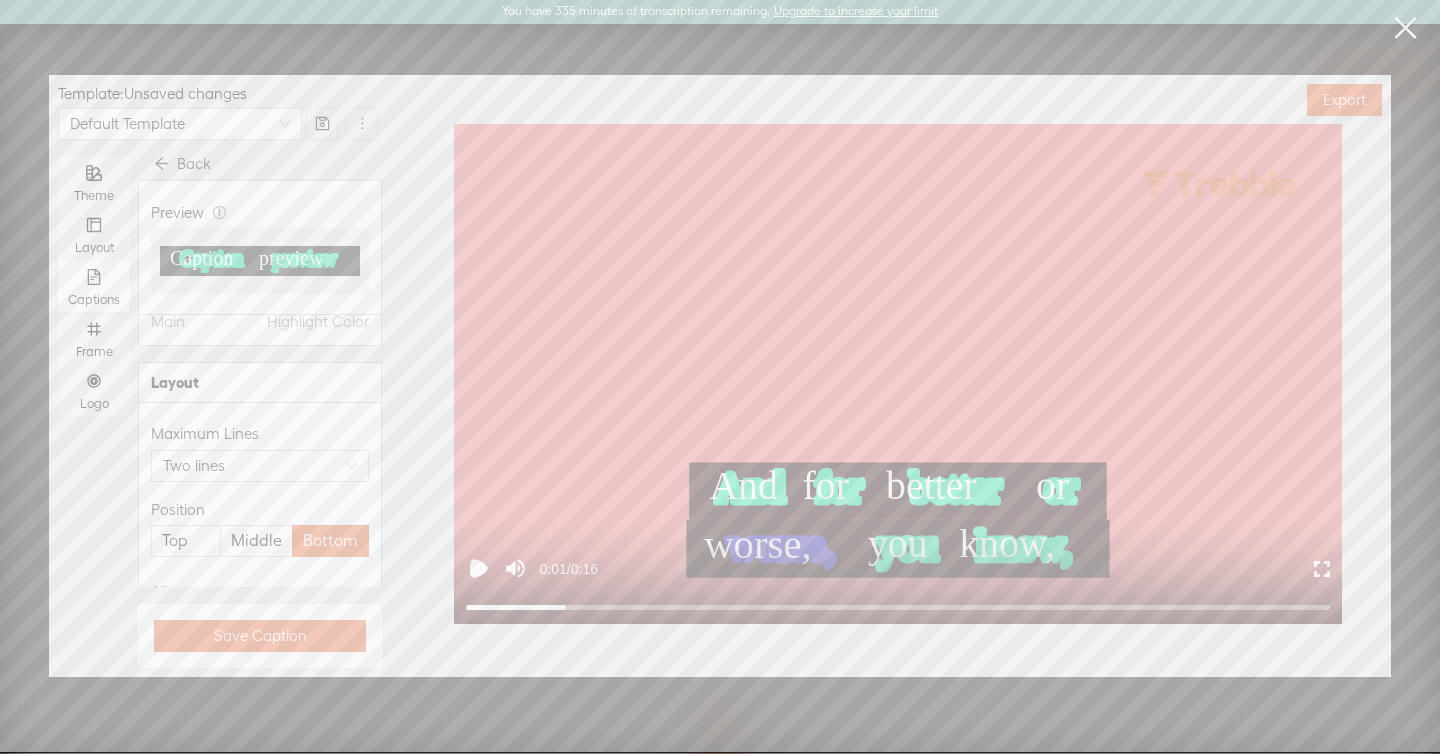 scroll, scrollTop: 784, scrollLeft: 0, axis: vertical 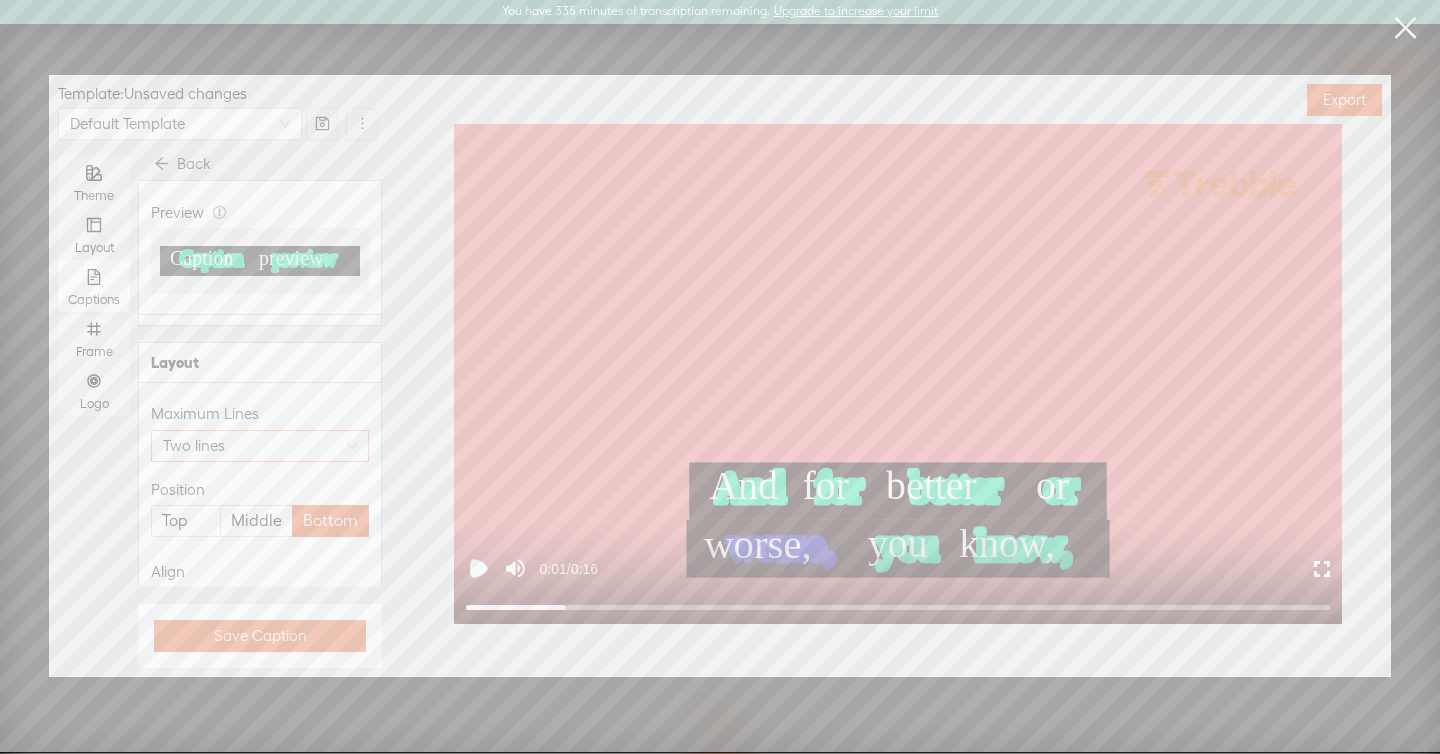 click on "Two lines" at bounding box center [260, 446] 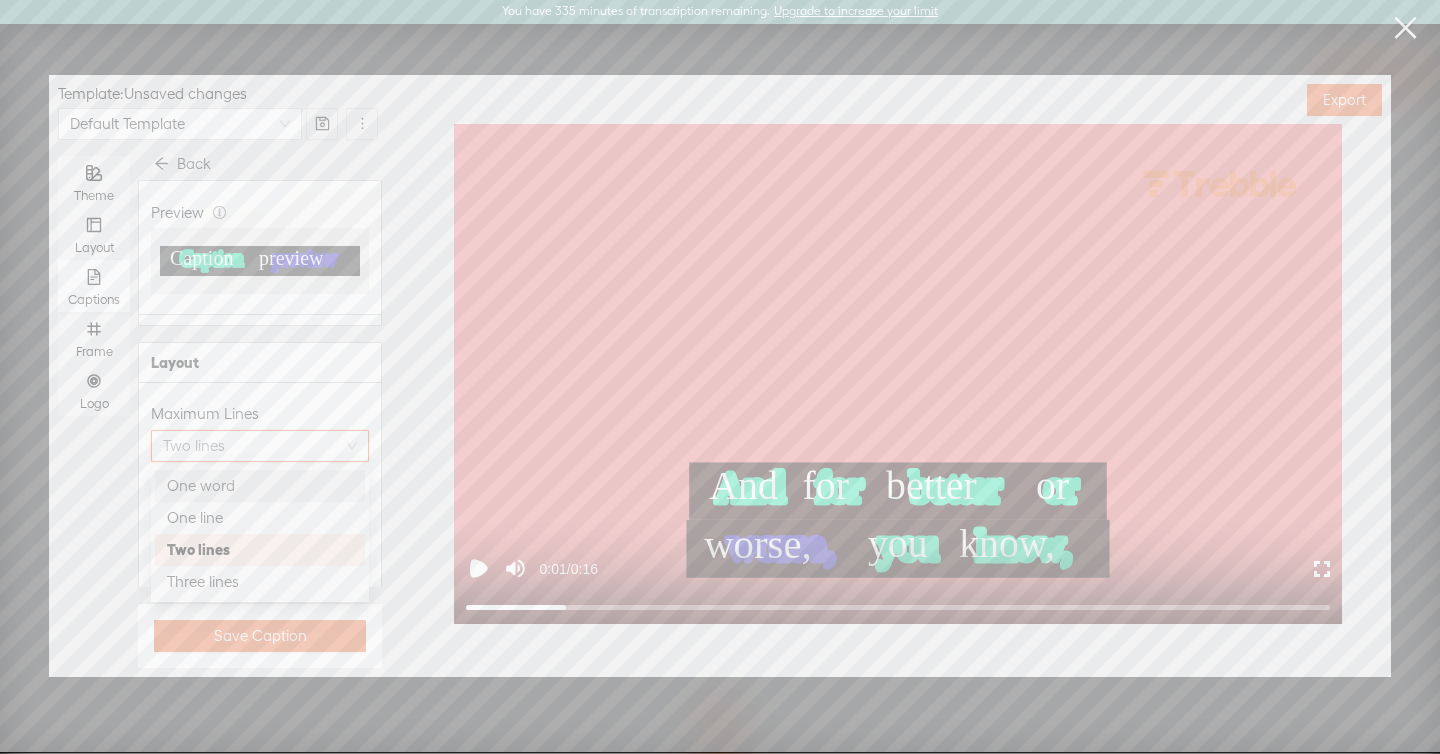 click on "Maximum Lines" at bounding box center [260, 414] 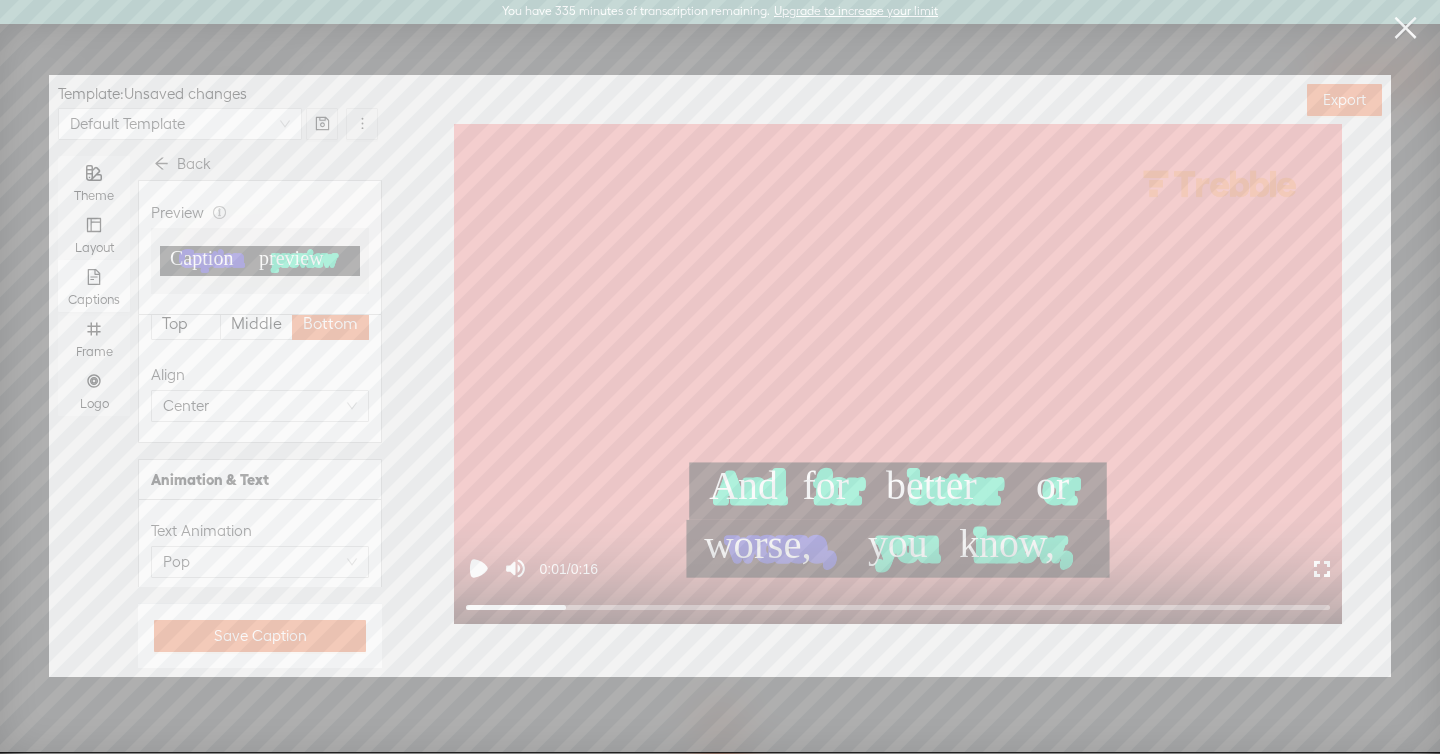 scroll, scrollTop: 1061, scrollLeft: 0, axis: vertical 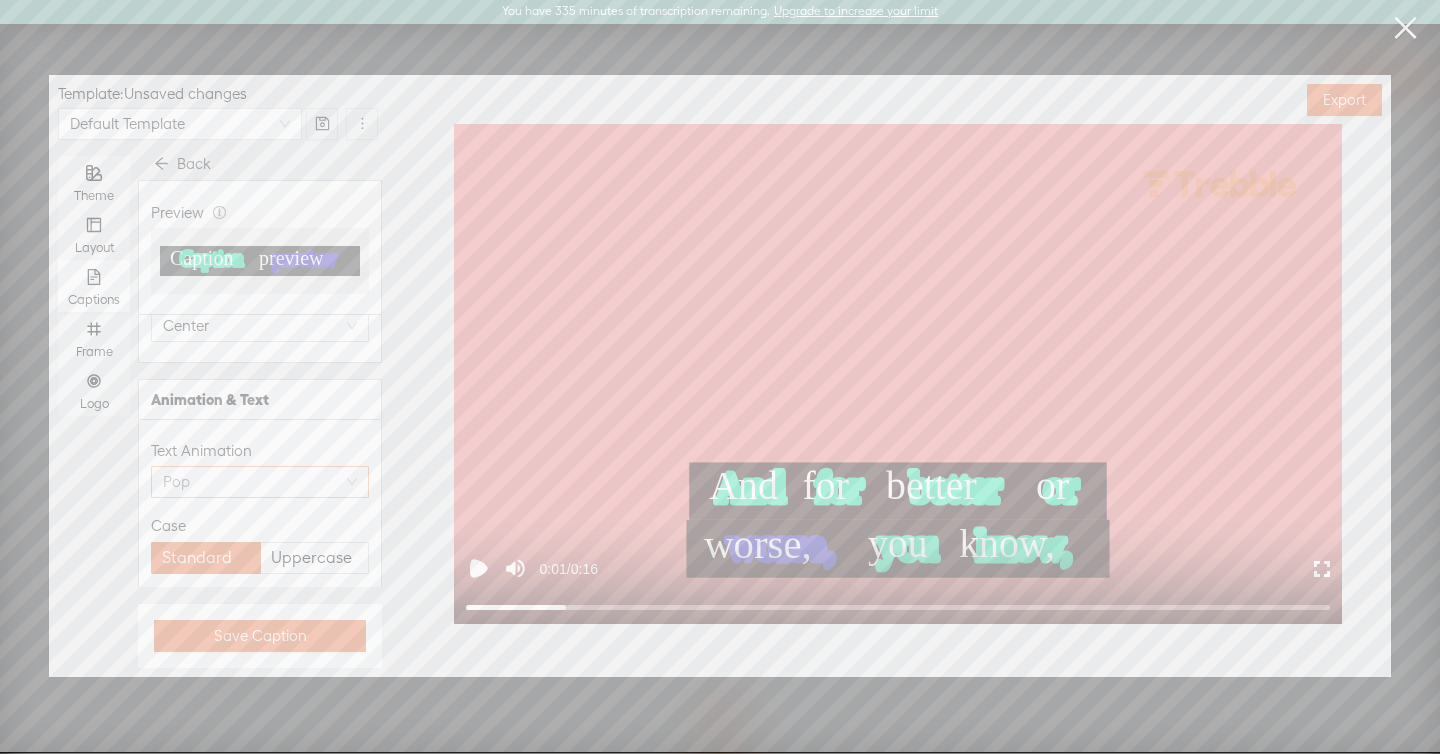 click on "Pop" at bounding box center [260, 482] 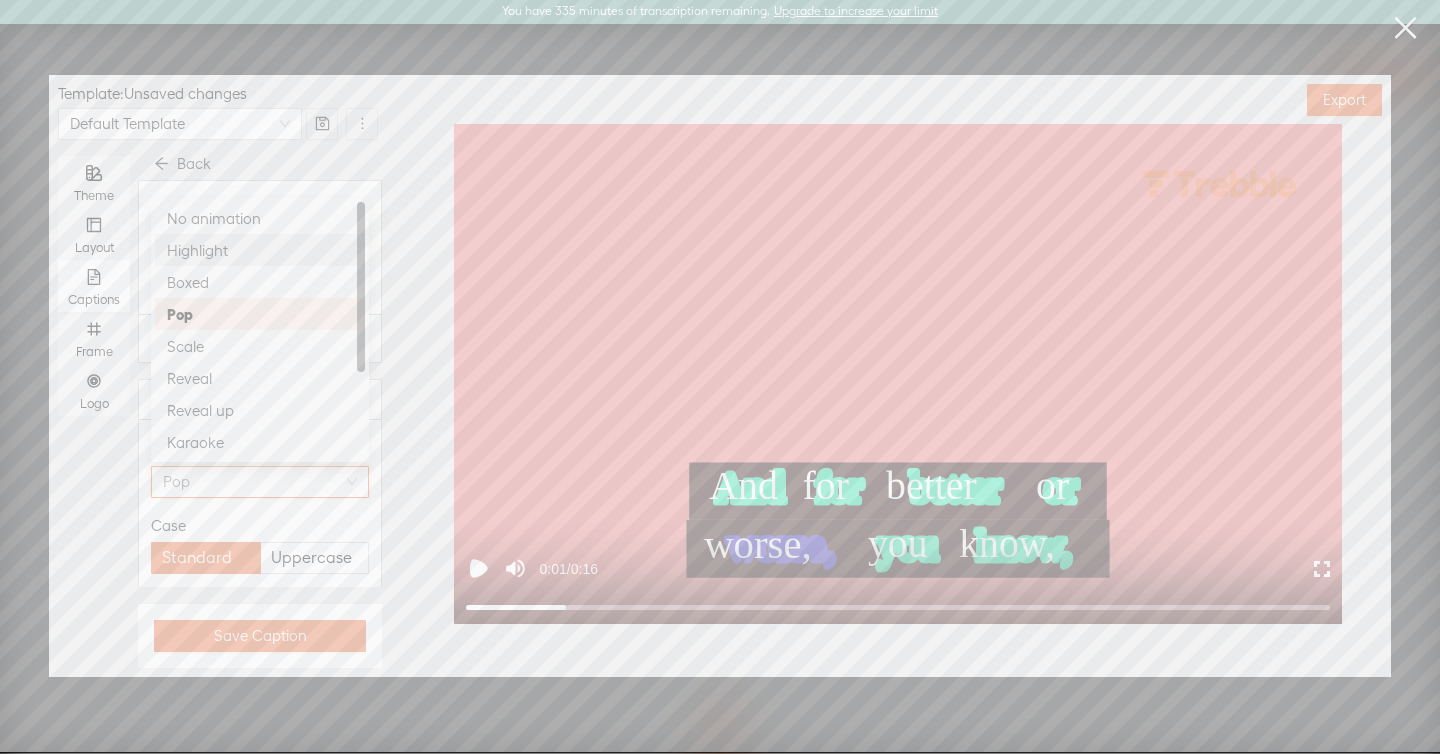 click on "Highlight" at bounding box center (260, 251) 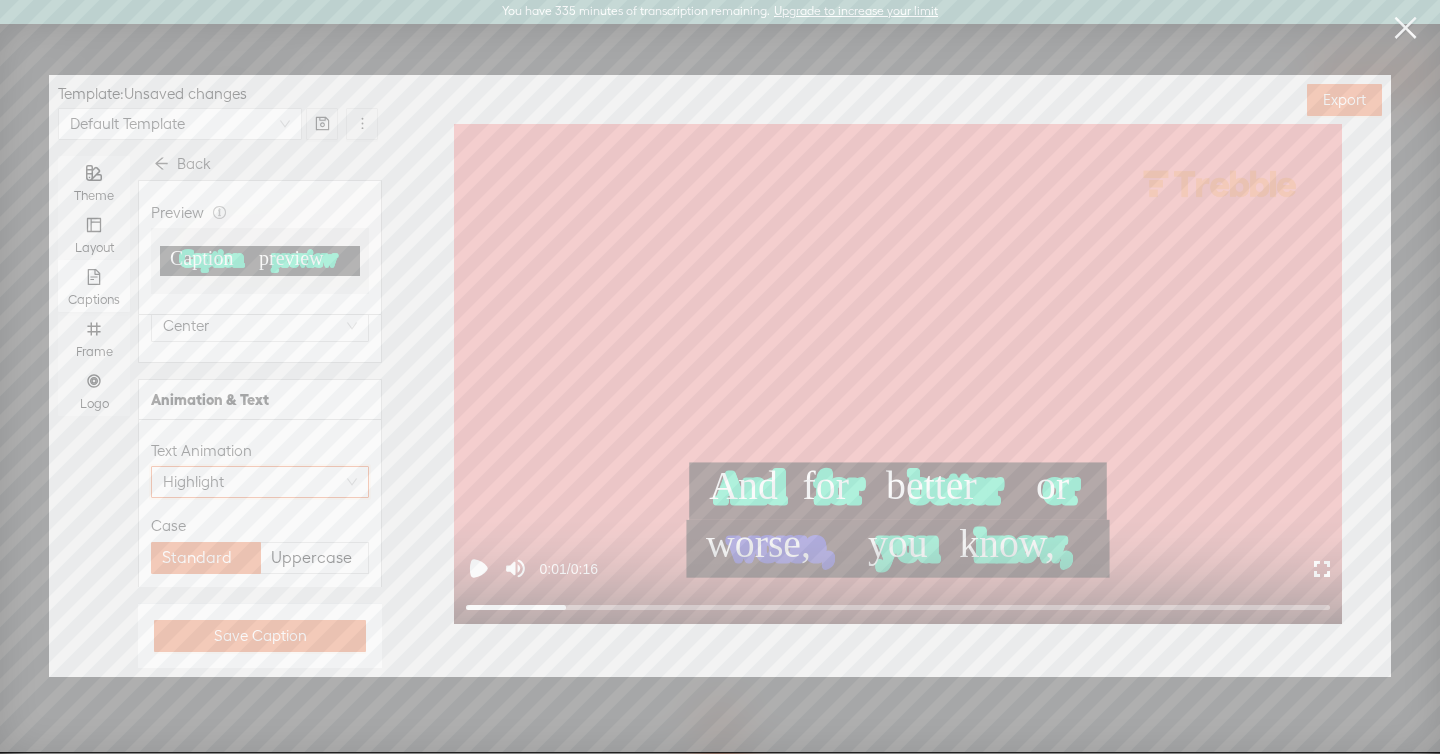 scroll, scrollTop: 1002, scrollLeft: 0, axis: vertical 